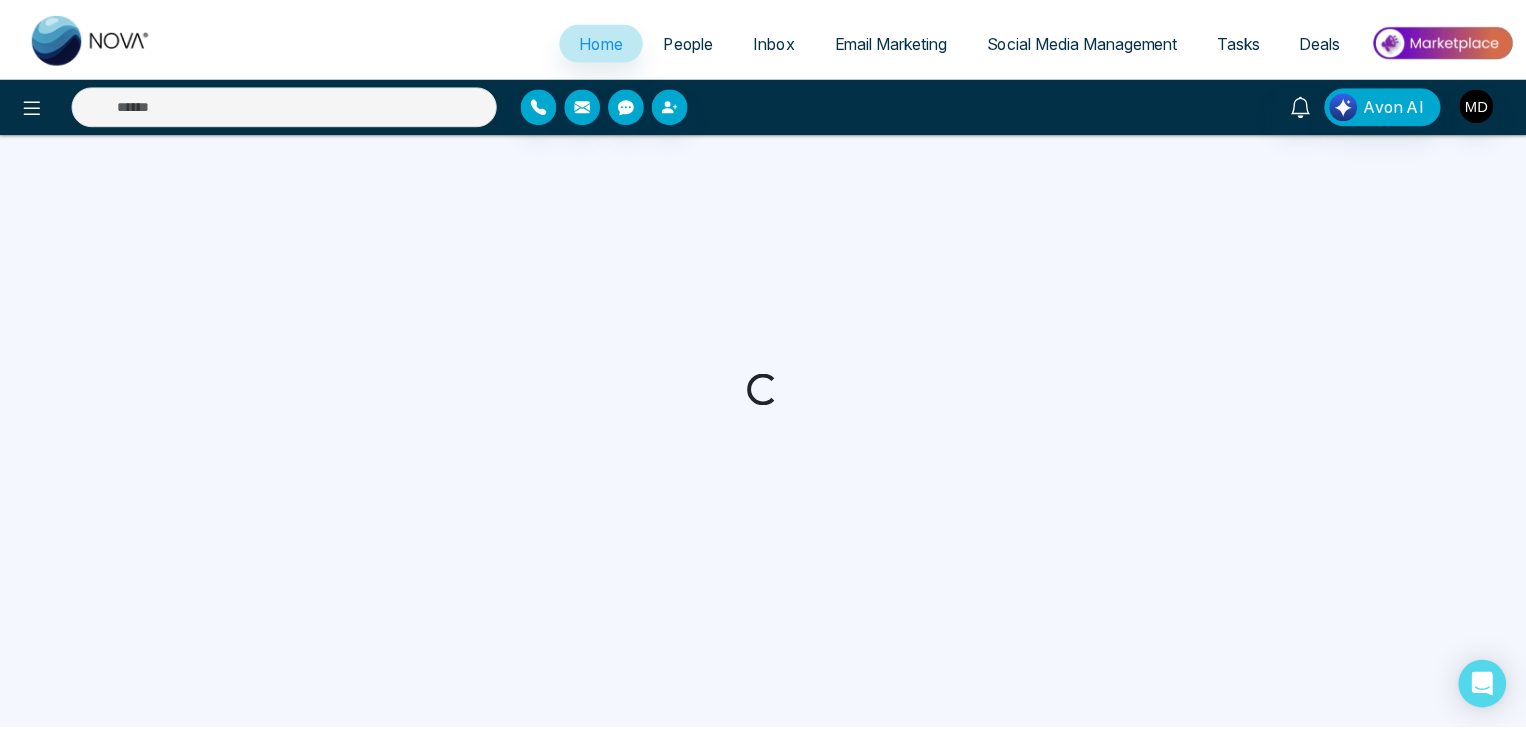 scroll, scrollTop: 0, scrollLeft: 0, axis: both 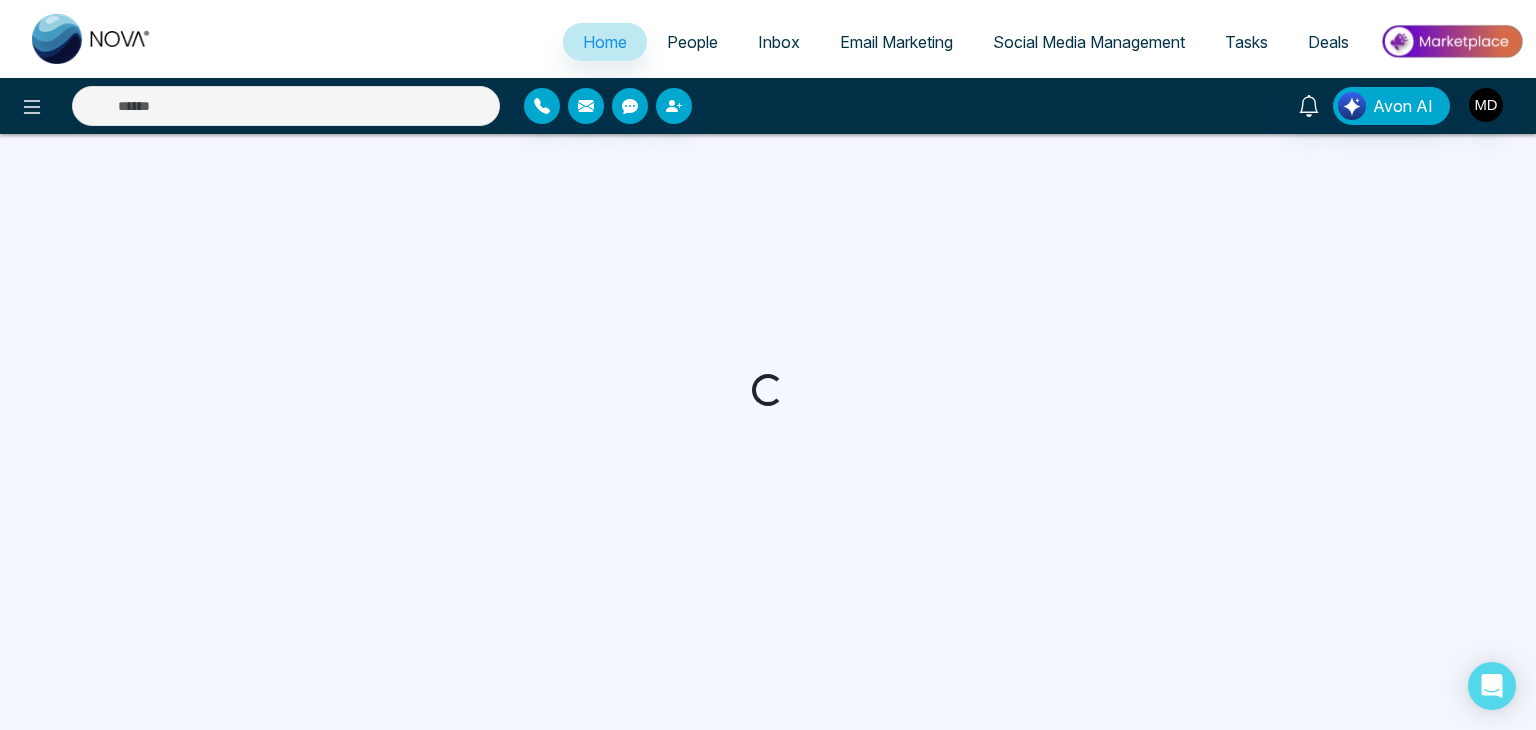 select on "*" 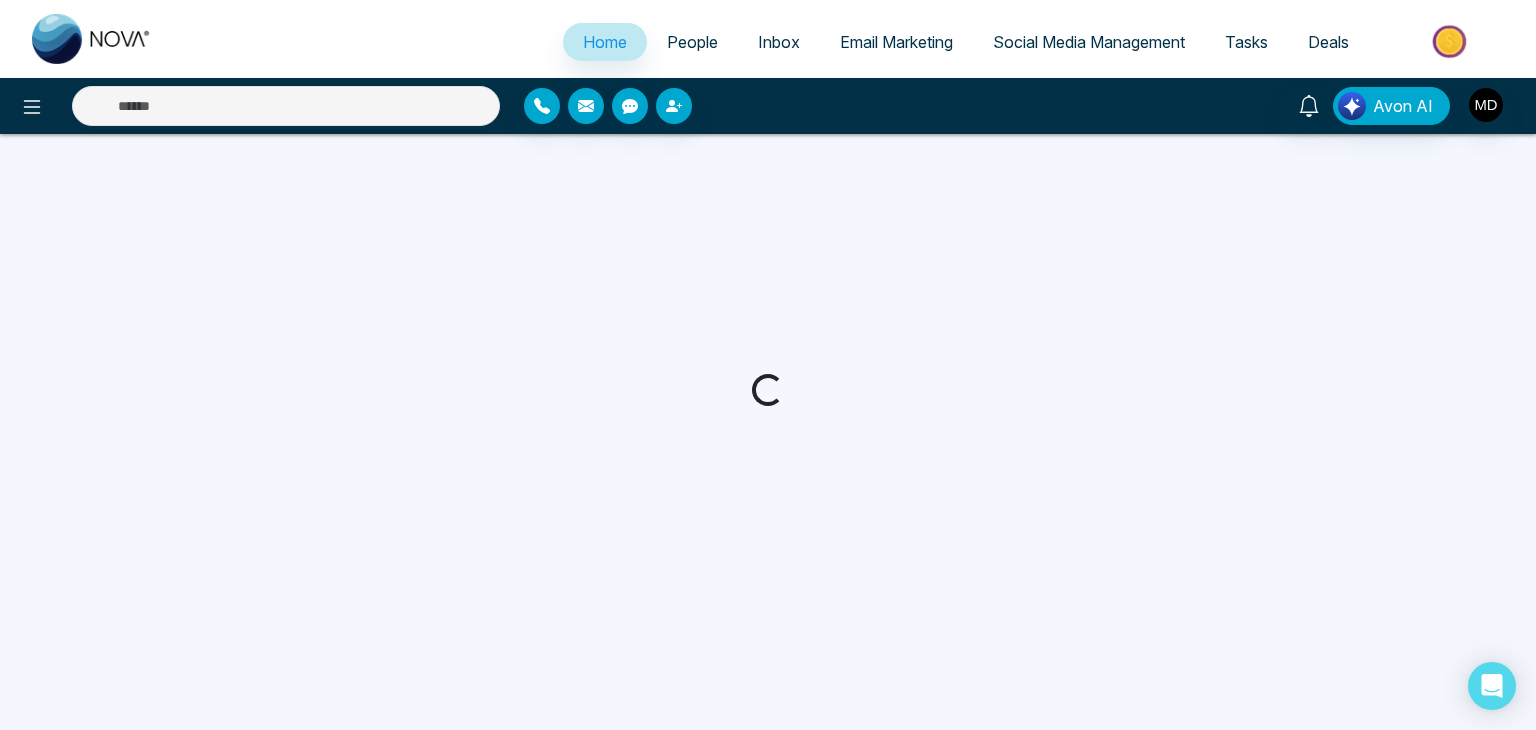 select on "*" 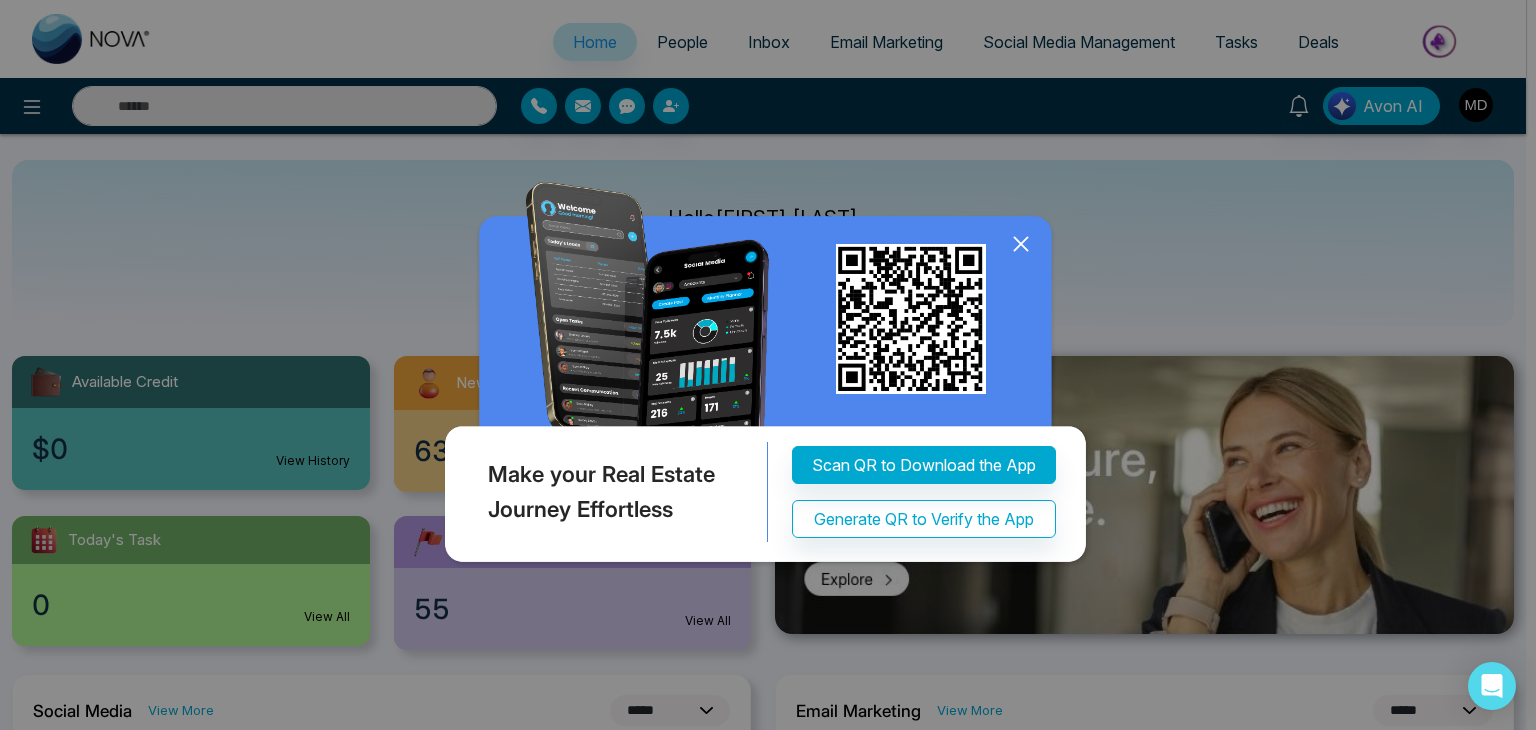 click 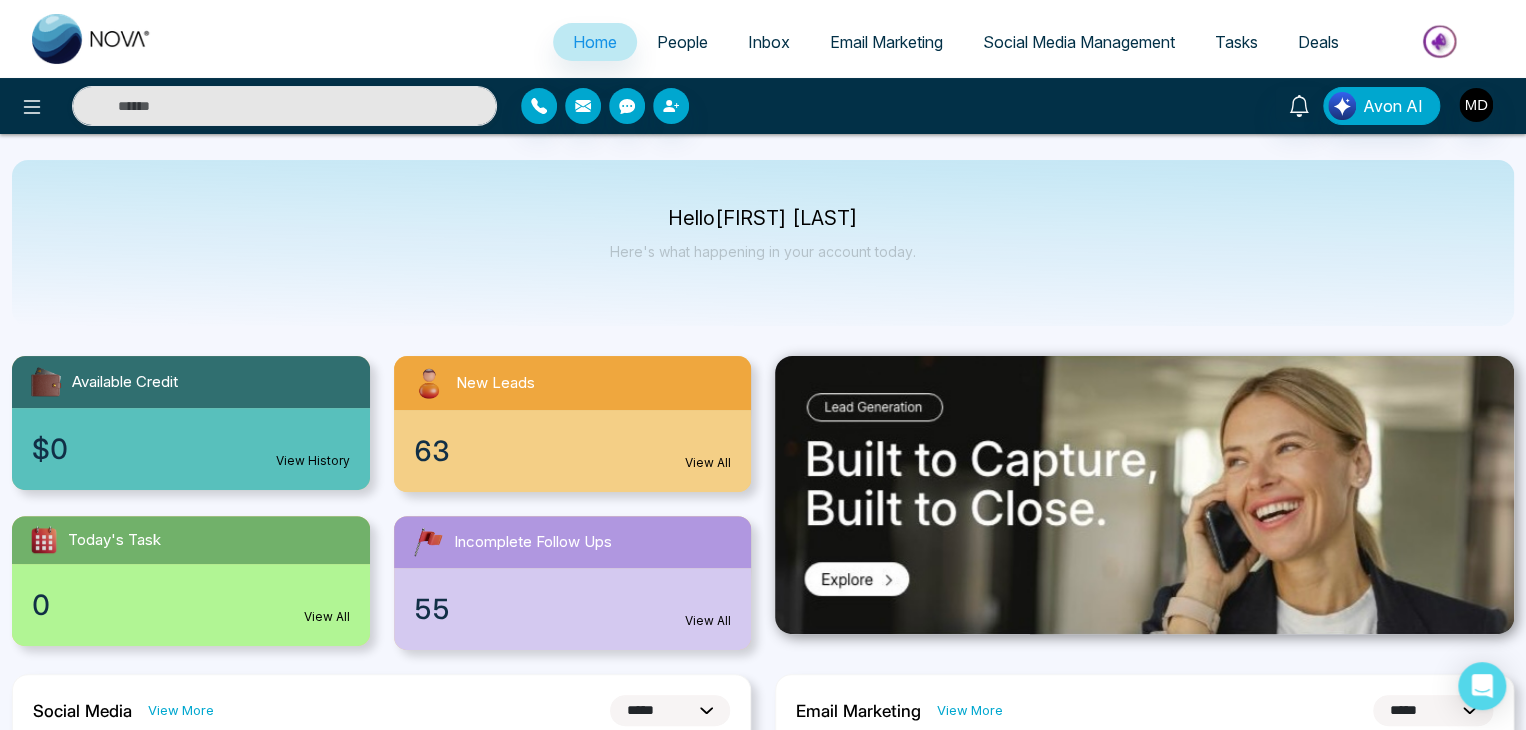 click on "People" at bounding box center [682, 42] 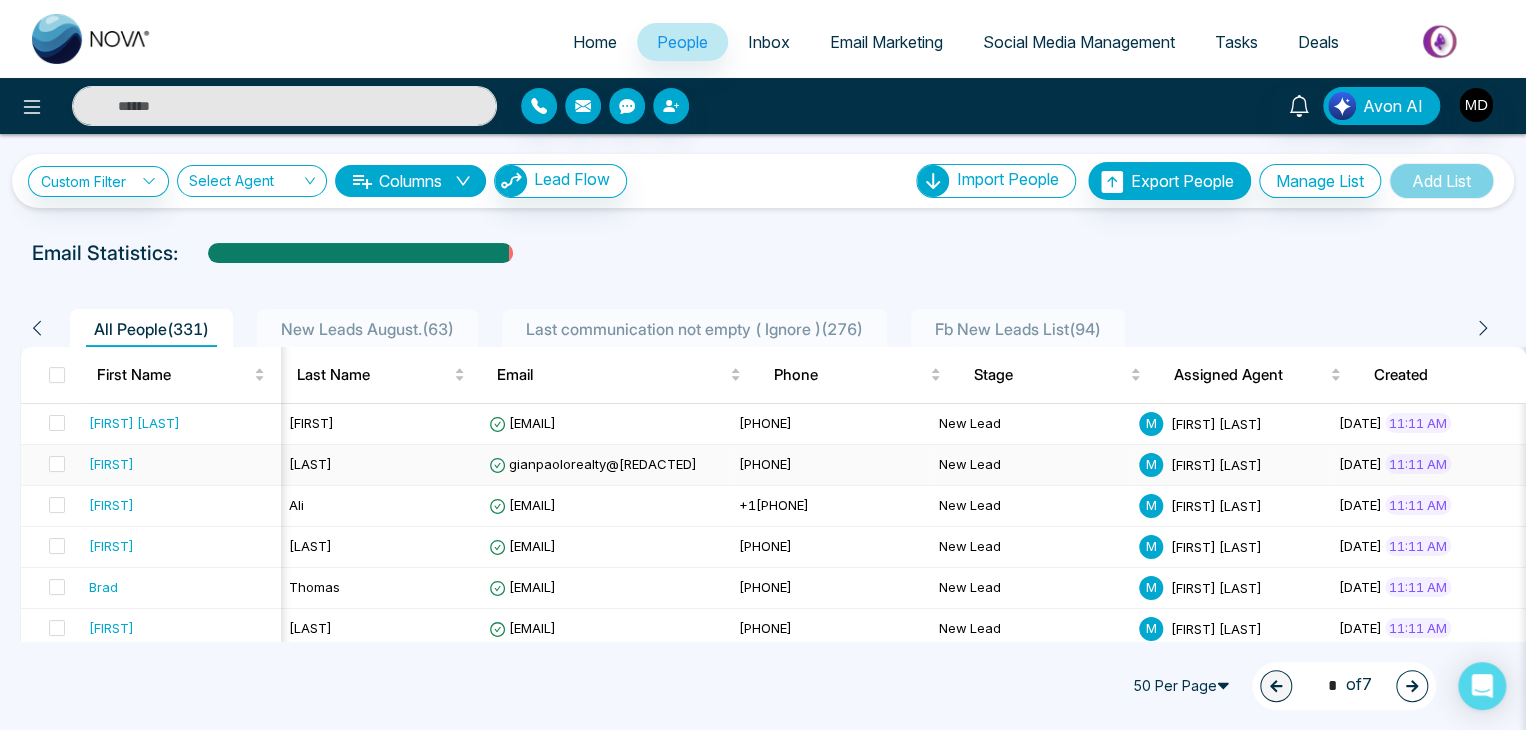 scroll, scrollTop: 0, scrollLeft: 611, axis: horizontal 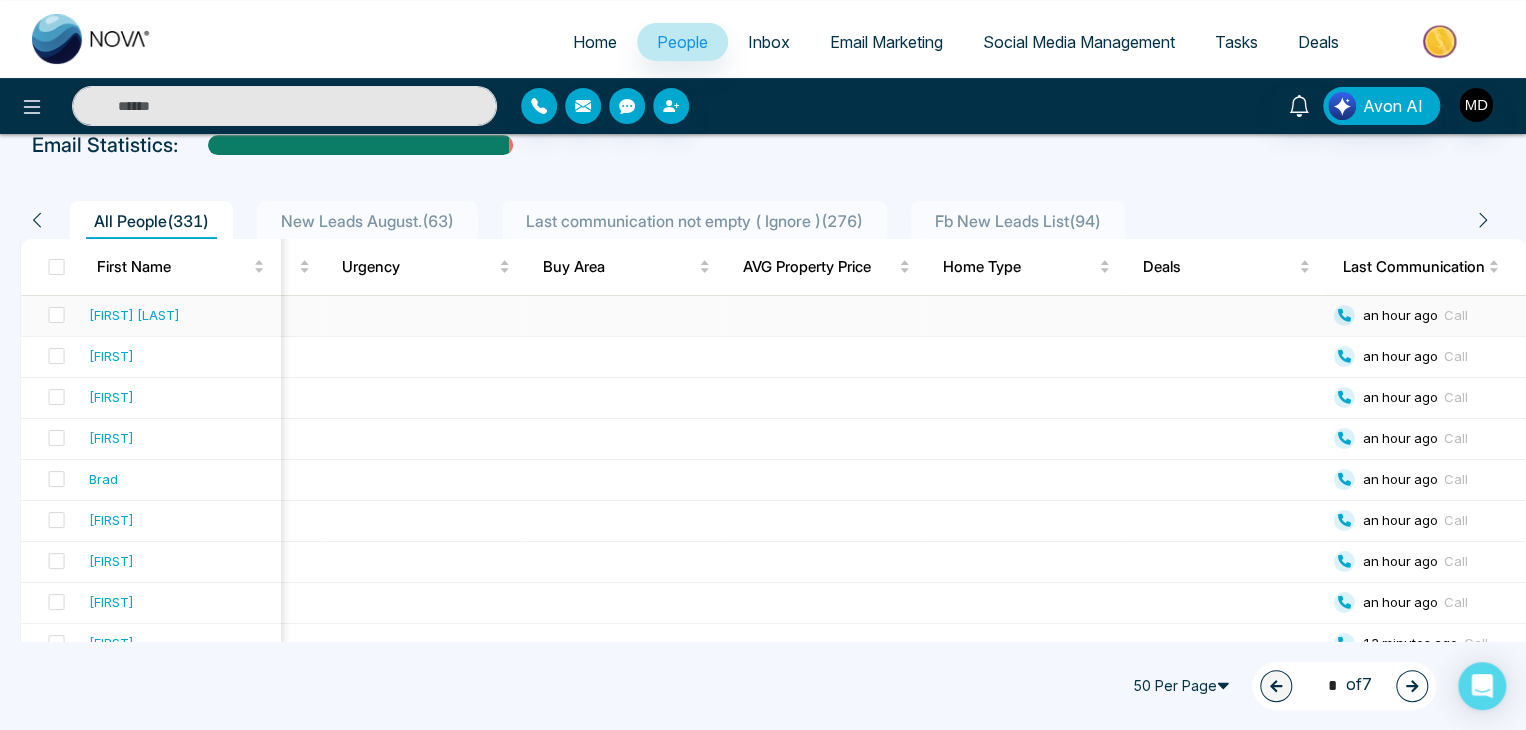 click at bounding box center (826, 316) 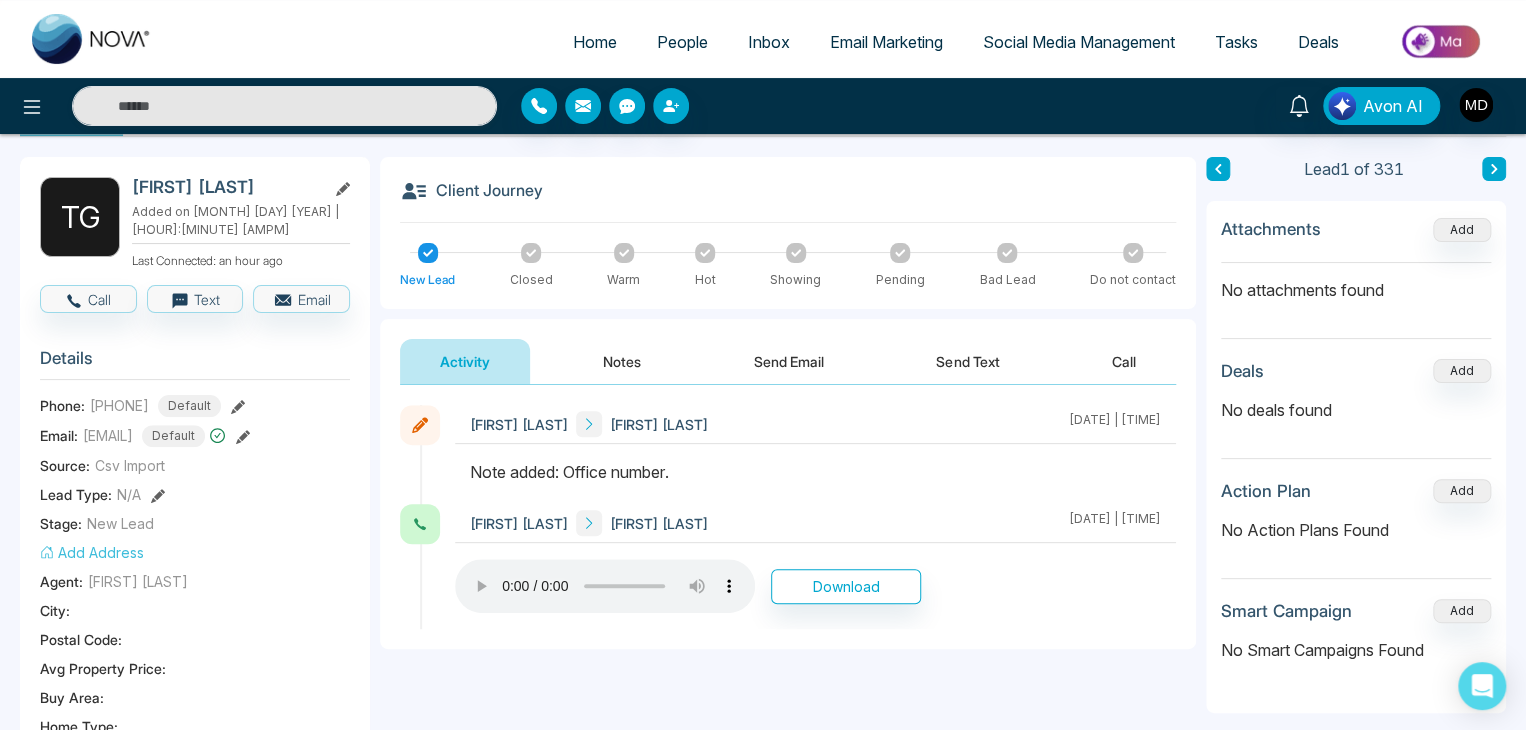 scroll, scrollTop: 76, scrollLeft: 0, axis: vertical 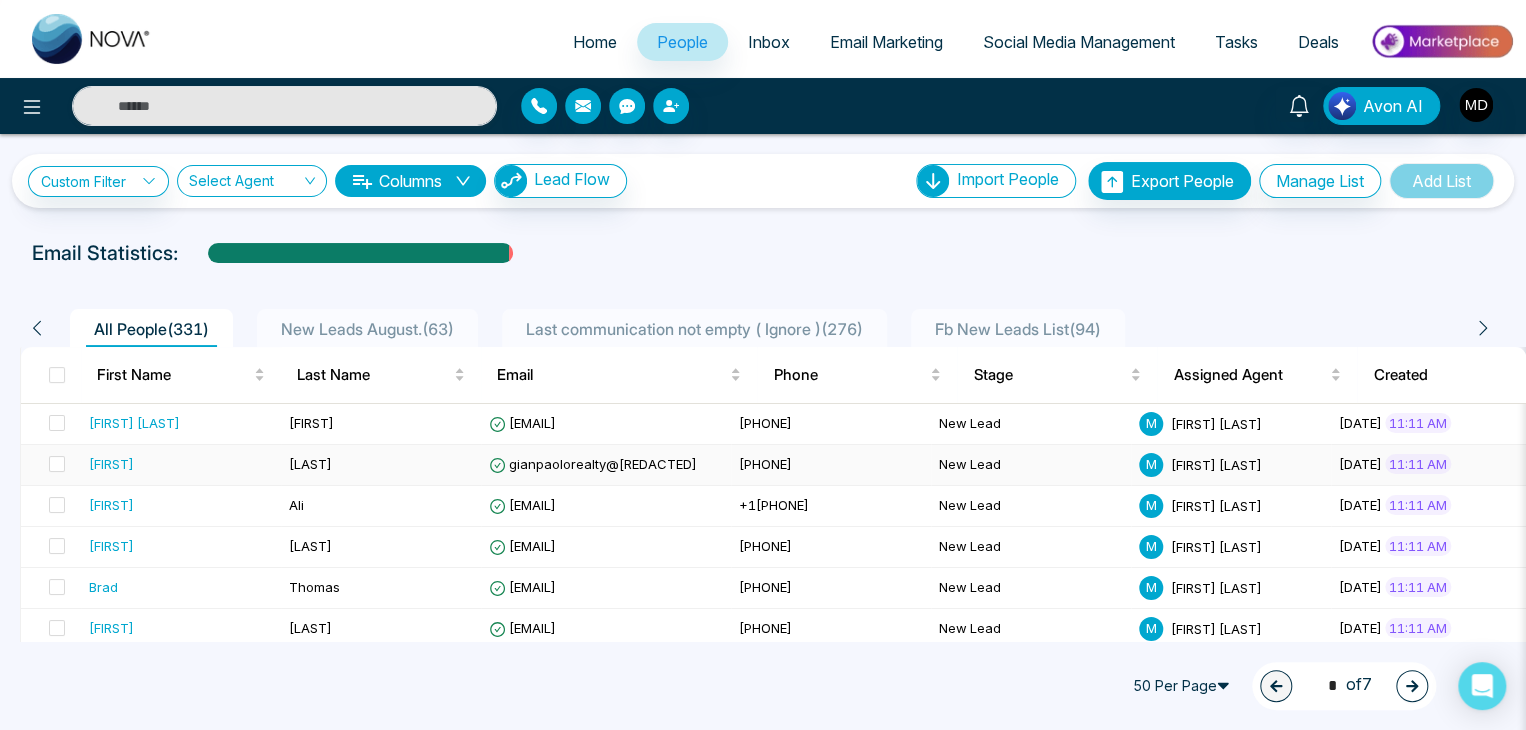click on "[PHONE]" at bounding box center [831, 465] 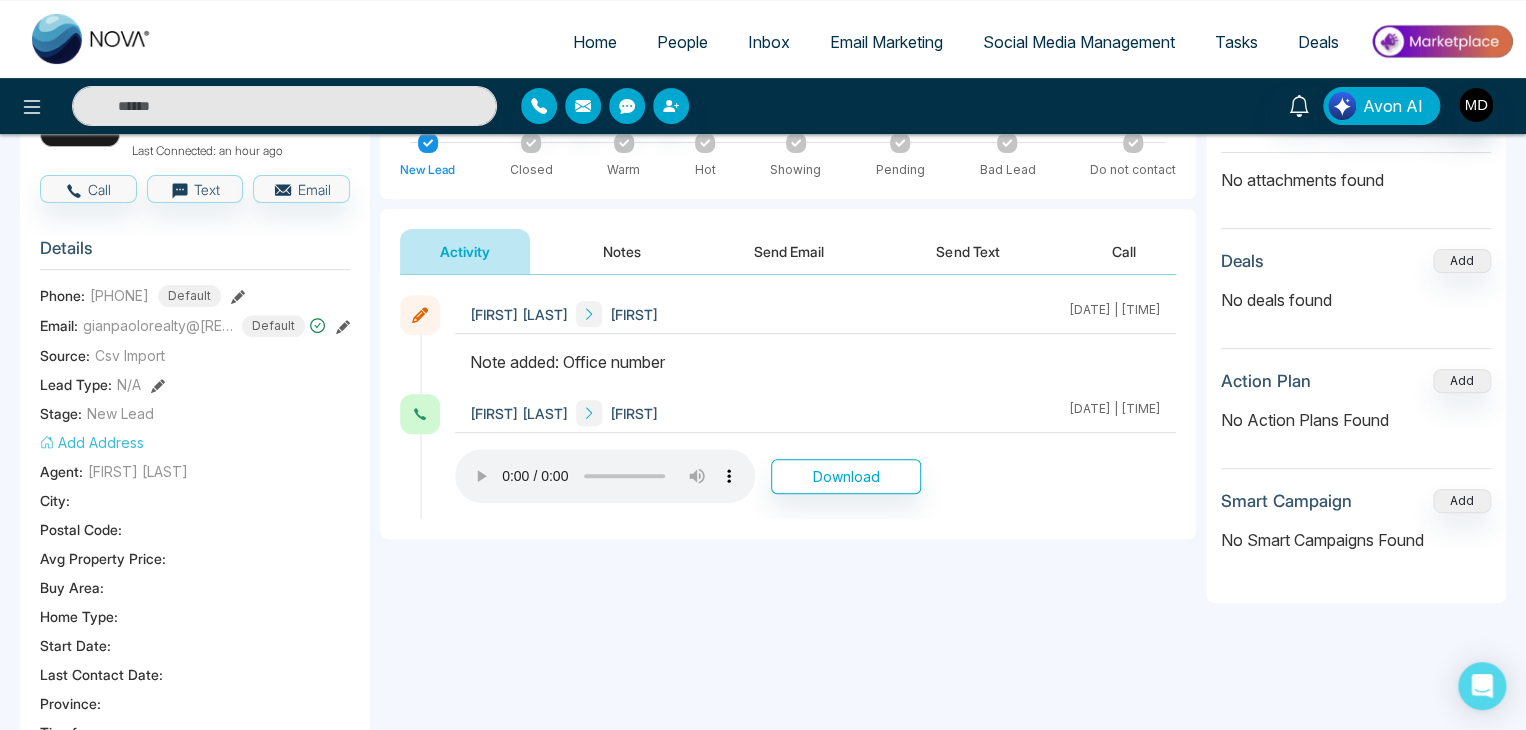 scroll, scrollTop: 184, scrollLeft: 0, axis: vertical 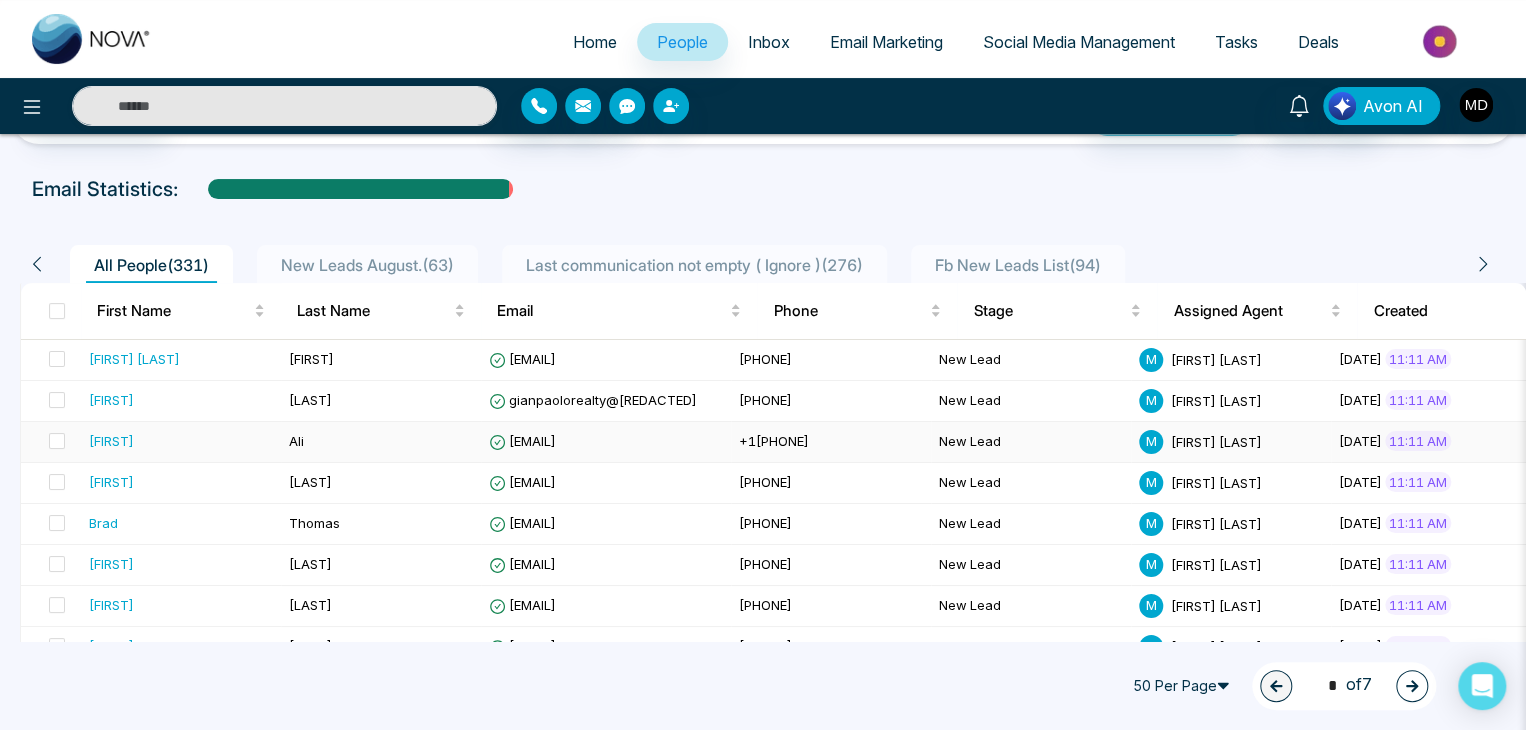click on "[EMAIL]" at bounding box center [522, 441] 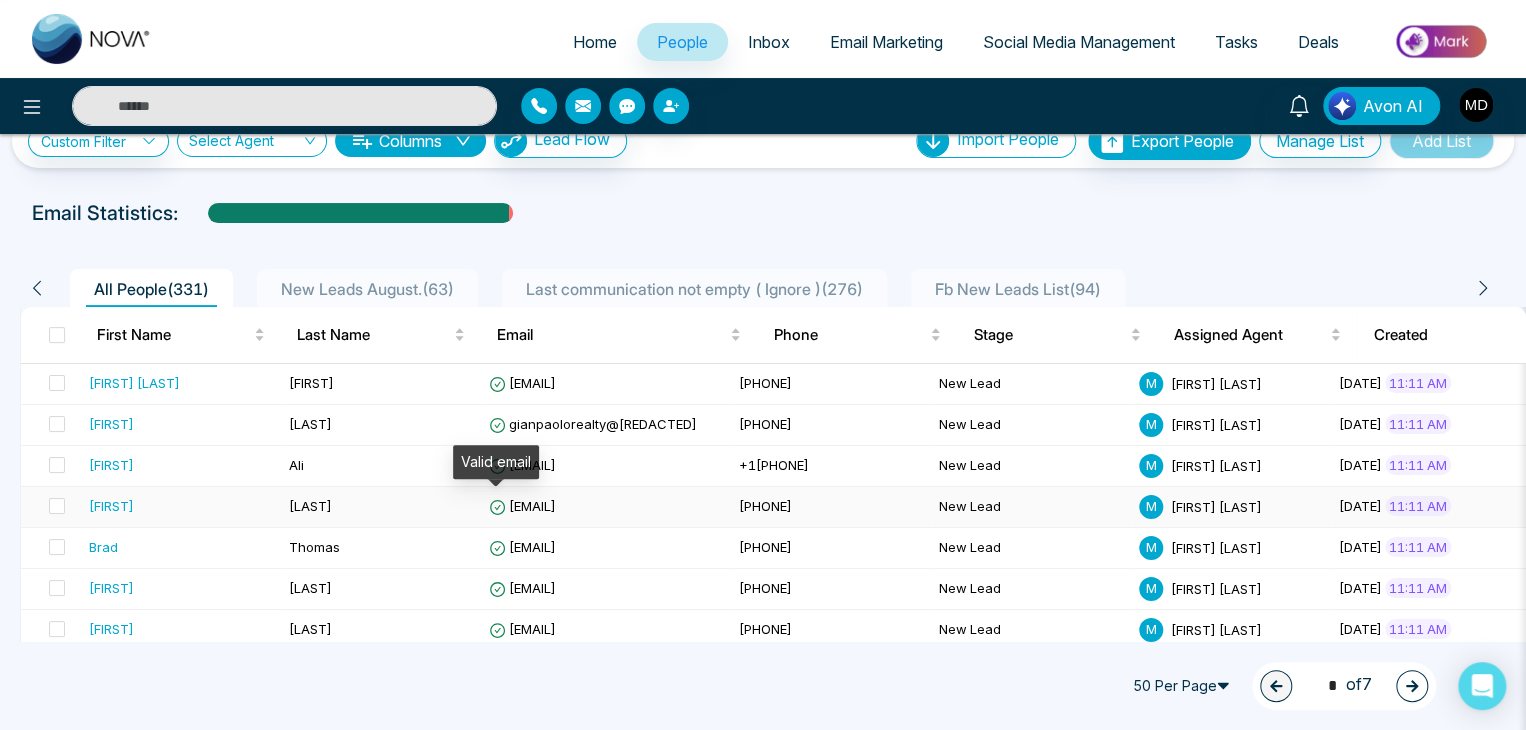 click 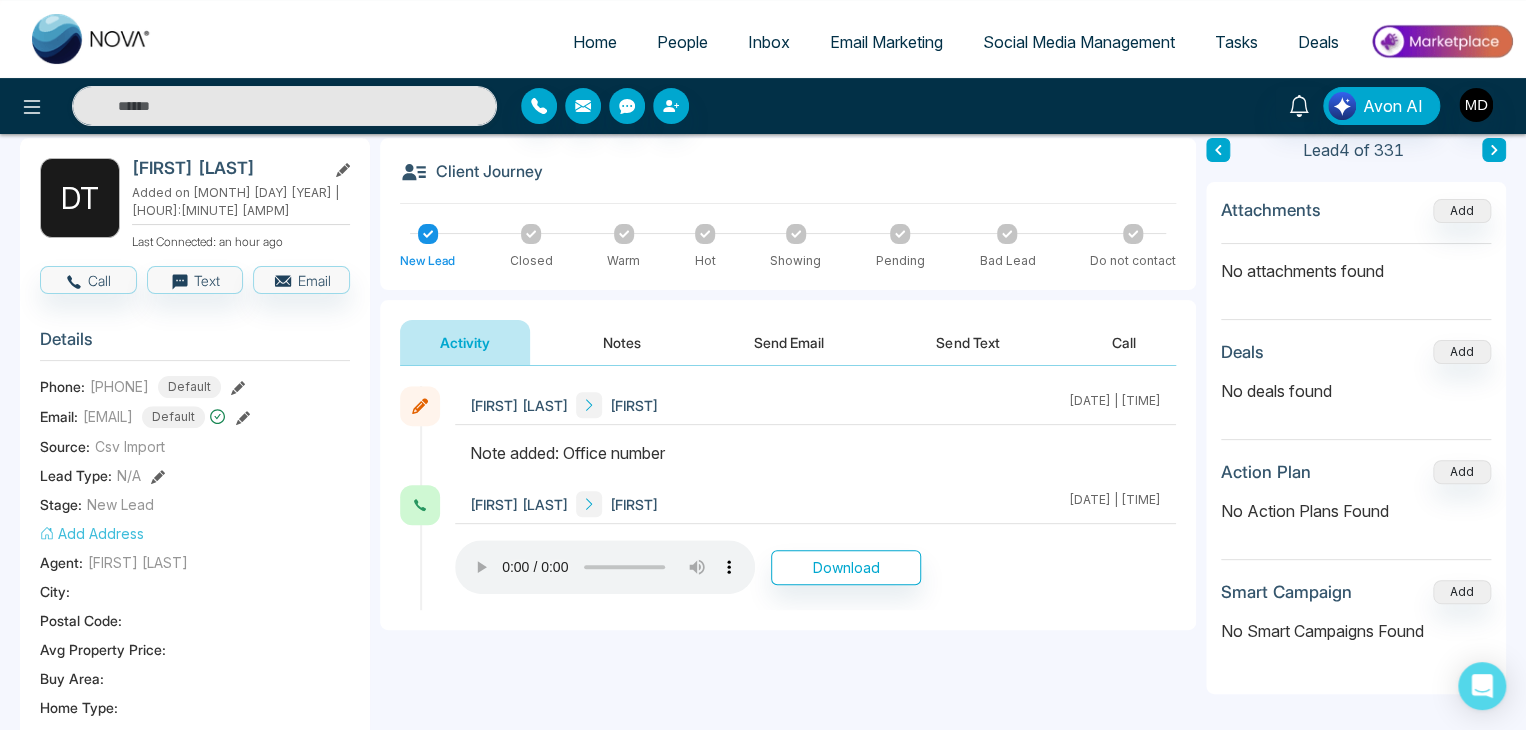 scroll, scrollTop: 180, scrollLeft: 0, axis: vertical 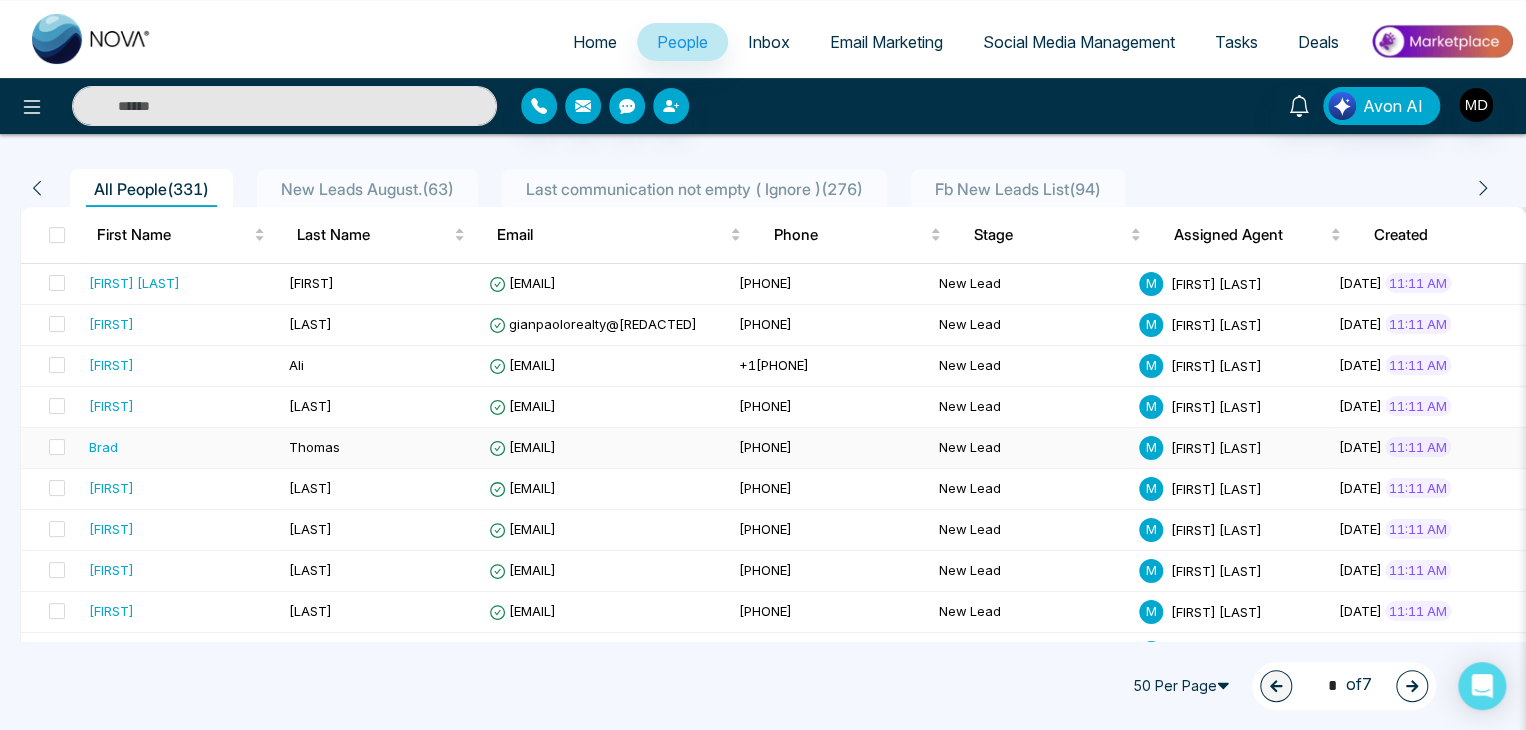 click on "Thomas" at bounding box center [381, 448] 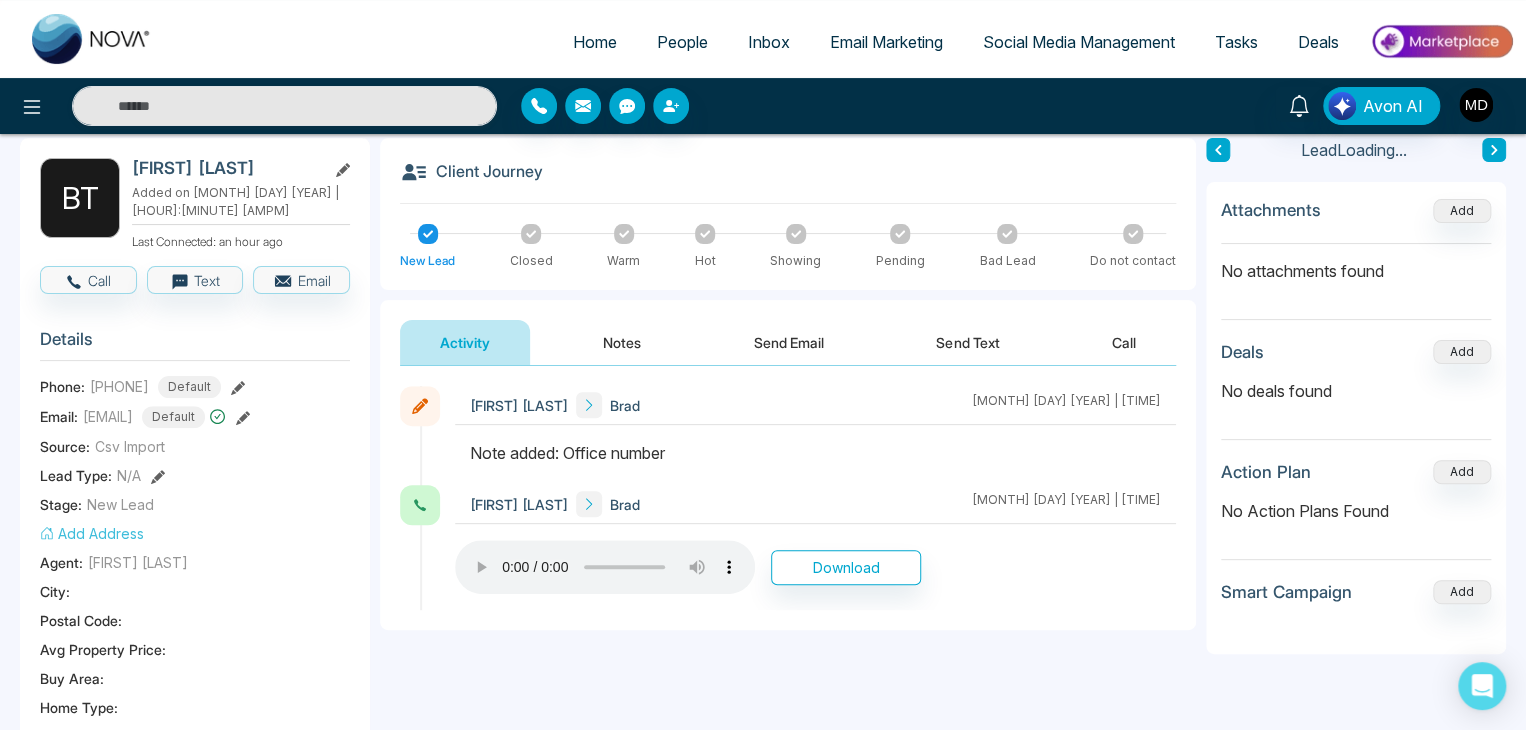 scroll, scrollTop: 92, scrollLeft: 0, axis: vertical 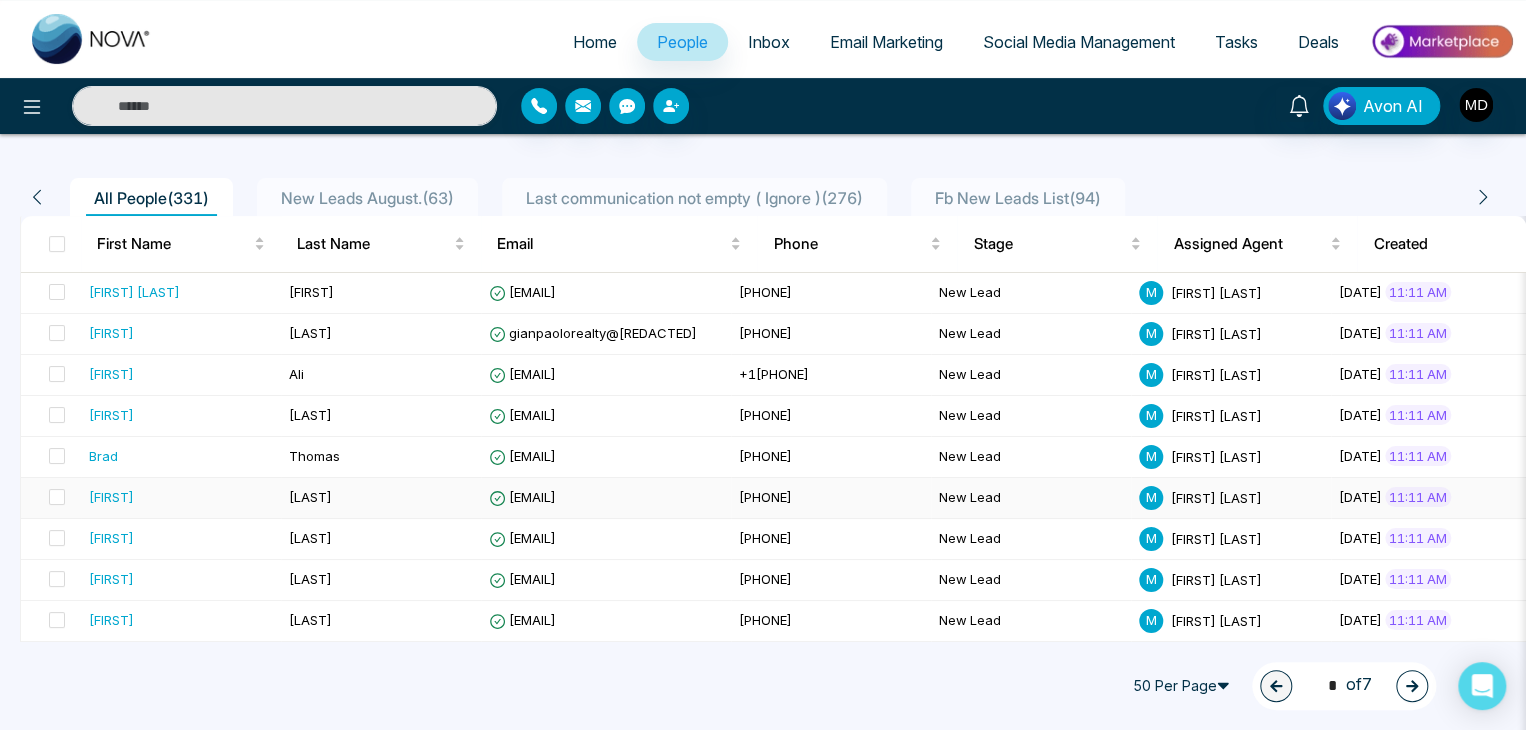 click on "[LAST]" at bounding box center (381, 498) 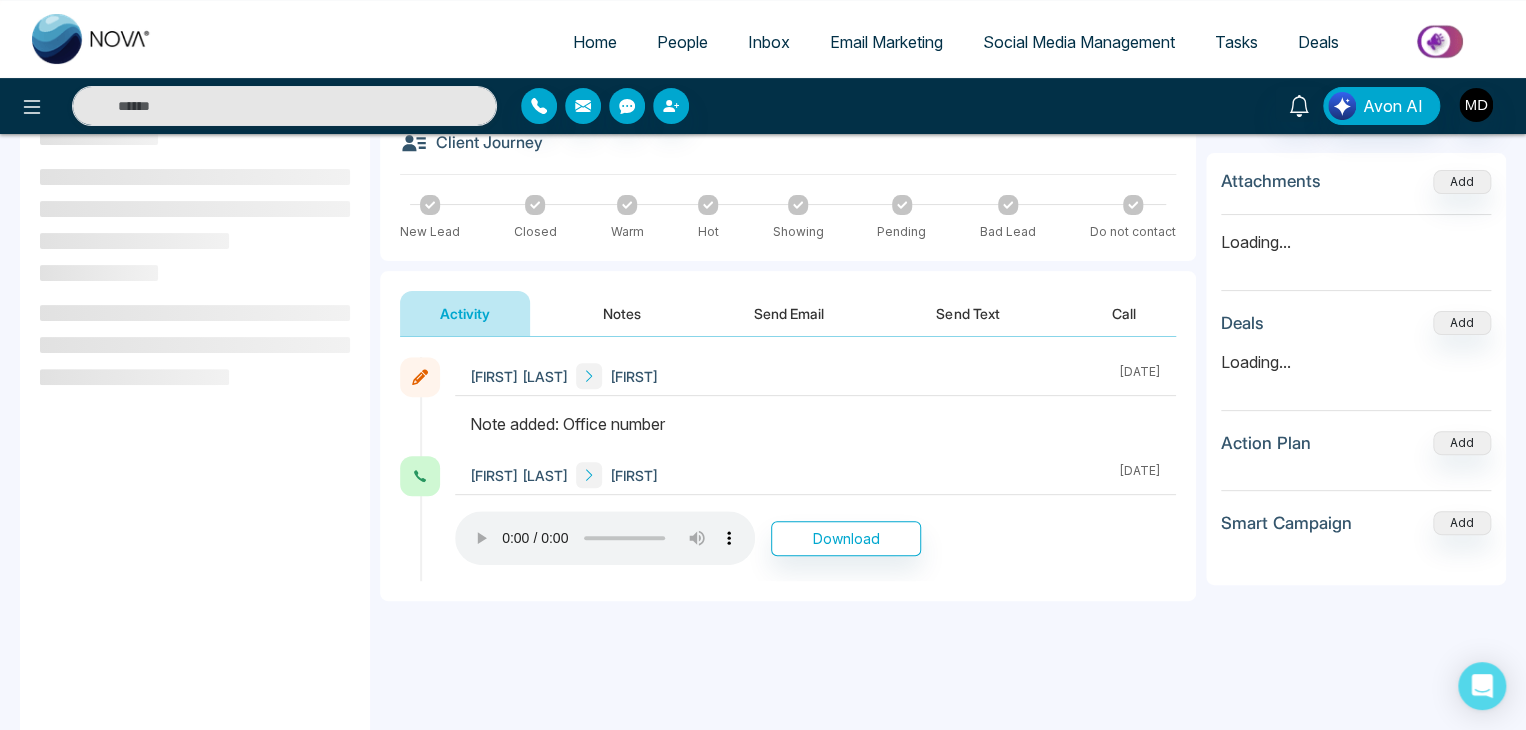 scroll, scrollTop: 124, scrollLeft: 0, axis: vertical 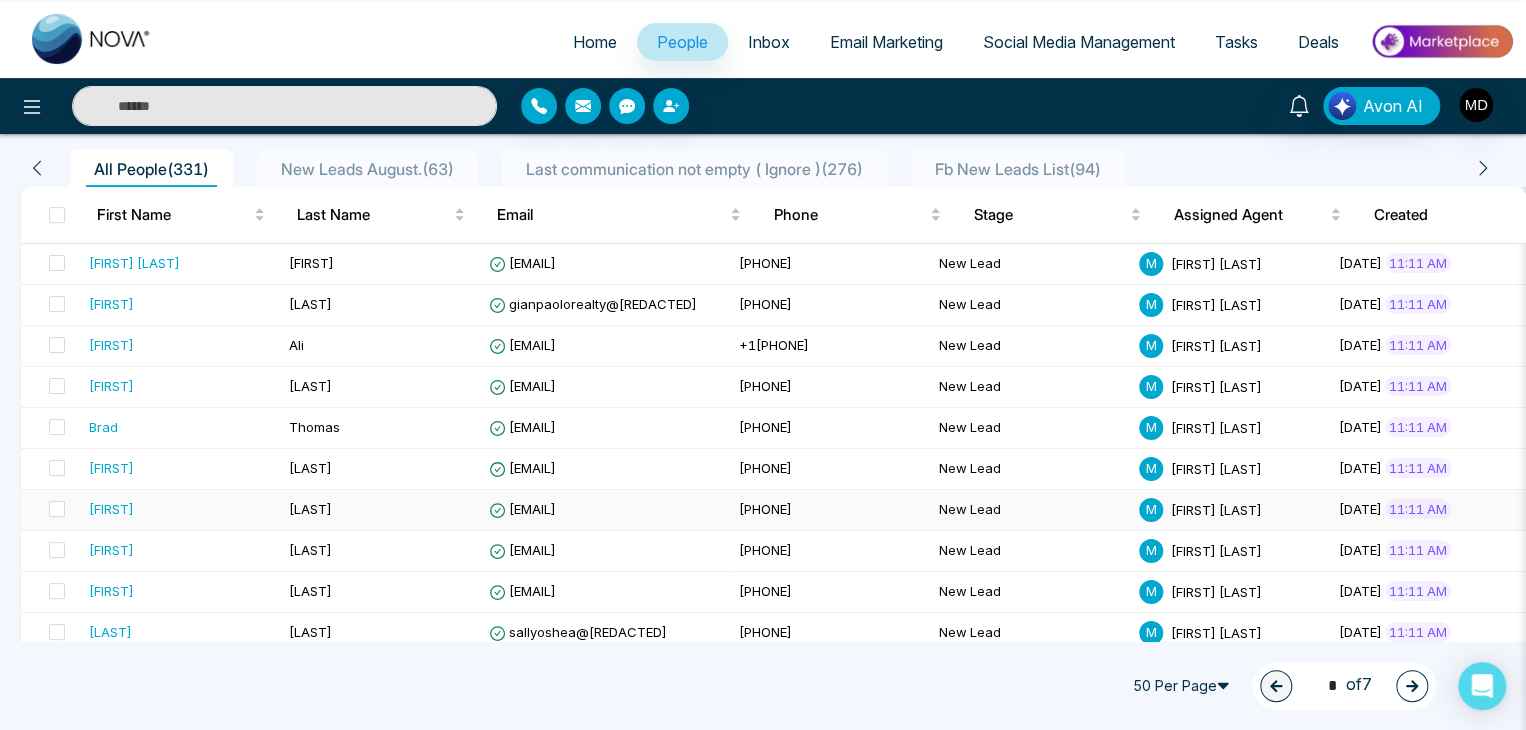 click on "[LAST]" at bounding box center [381, 510] 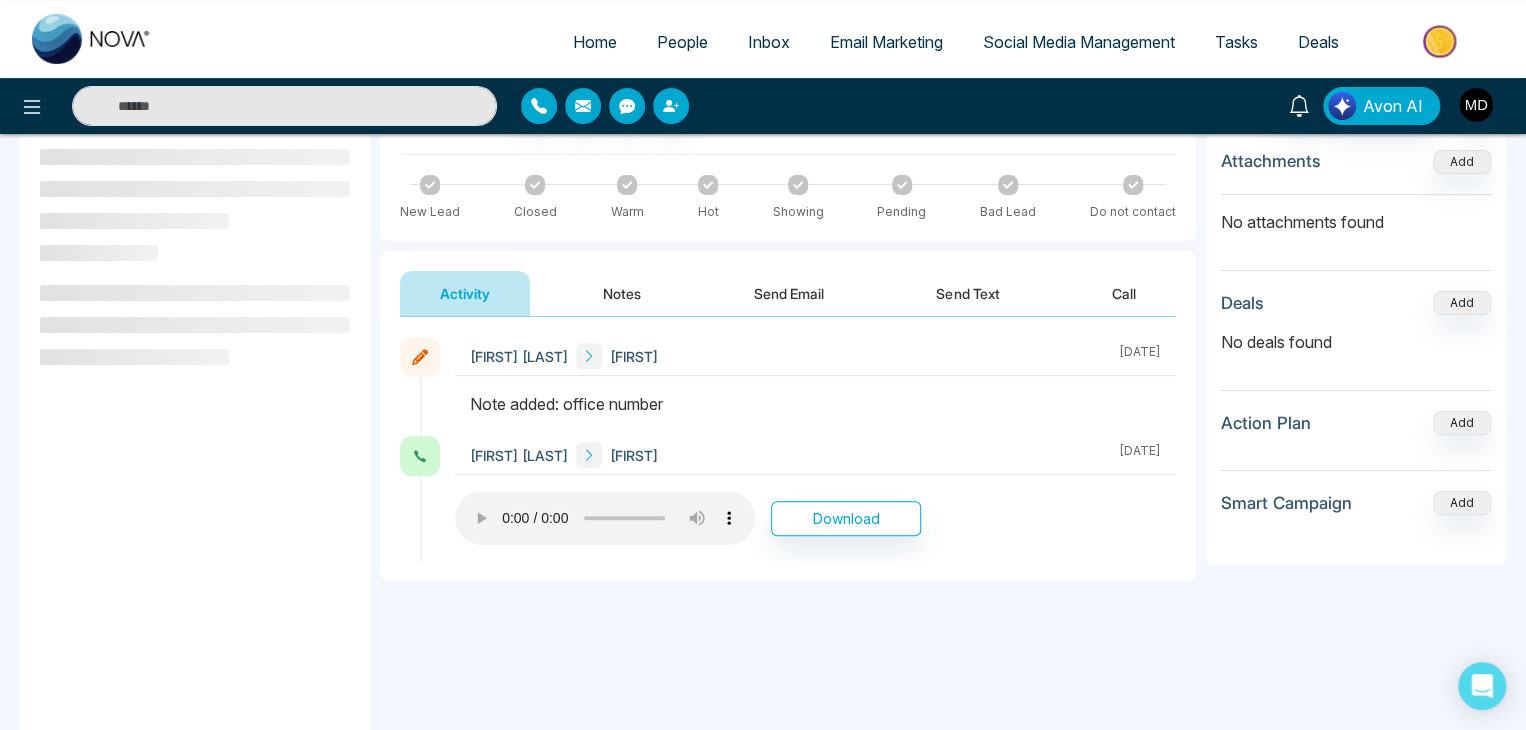 scroll, scrollTop: 154, scrollLeft: 0, axis: vertical 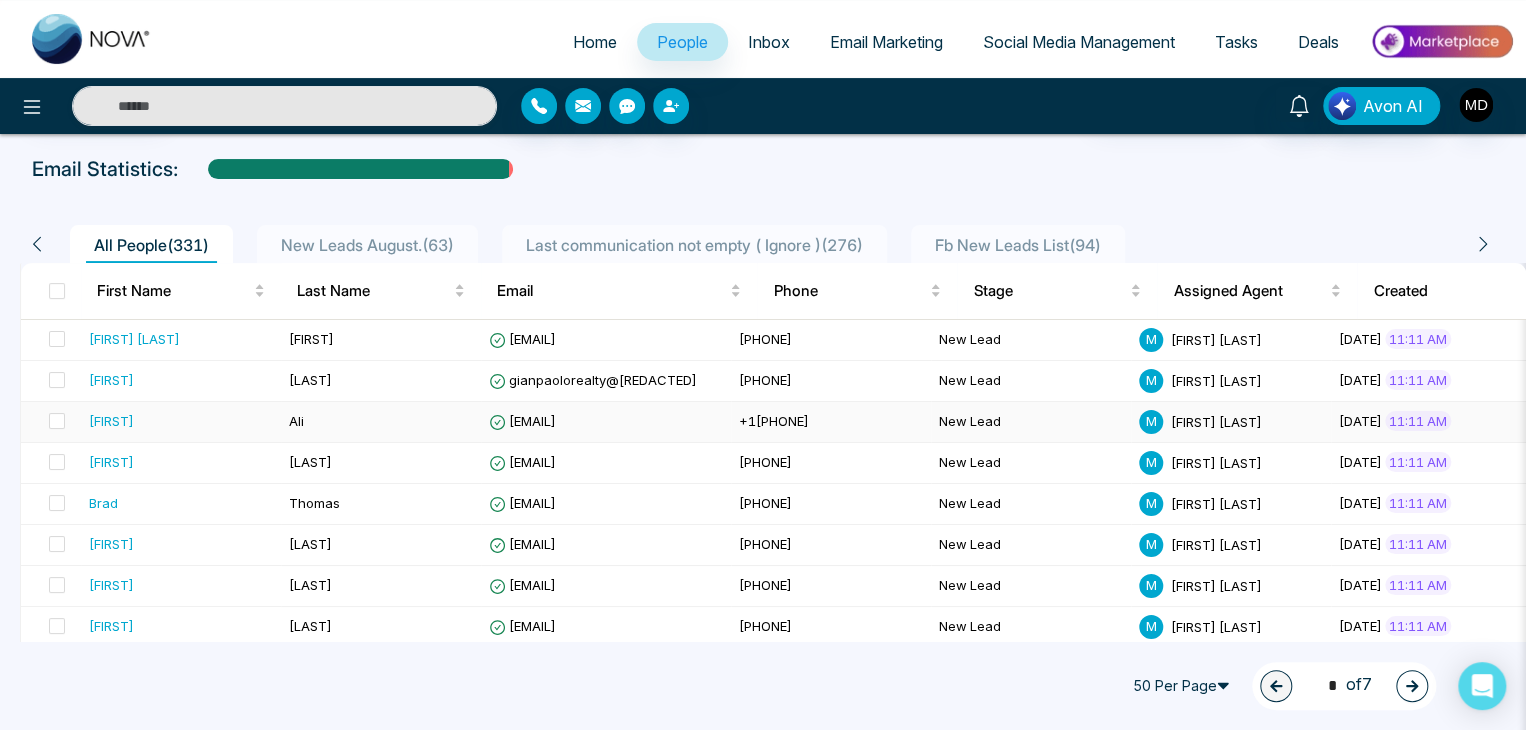click on "Ali" at bounding box center (381, 422) 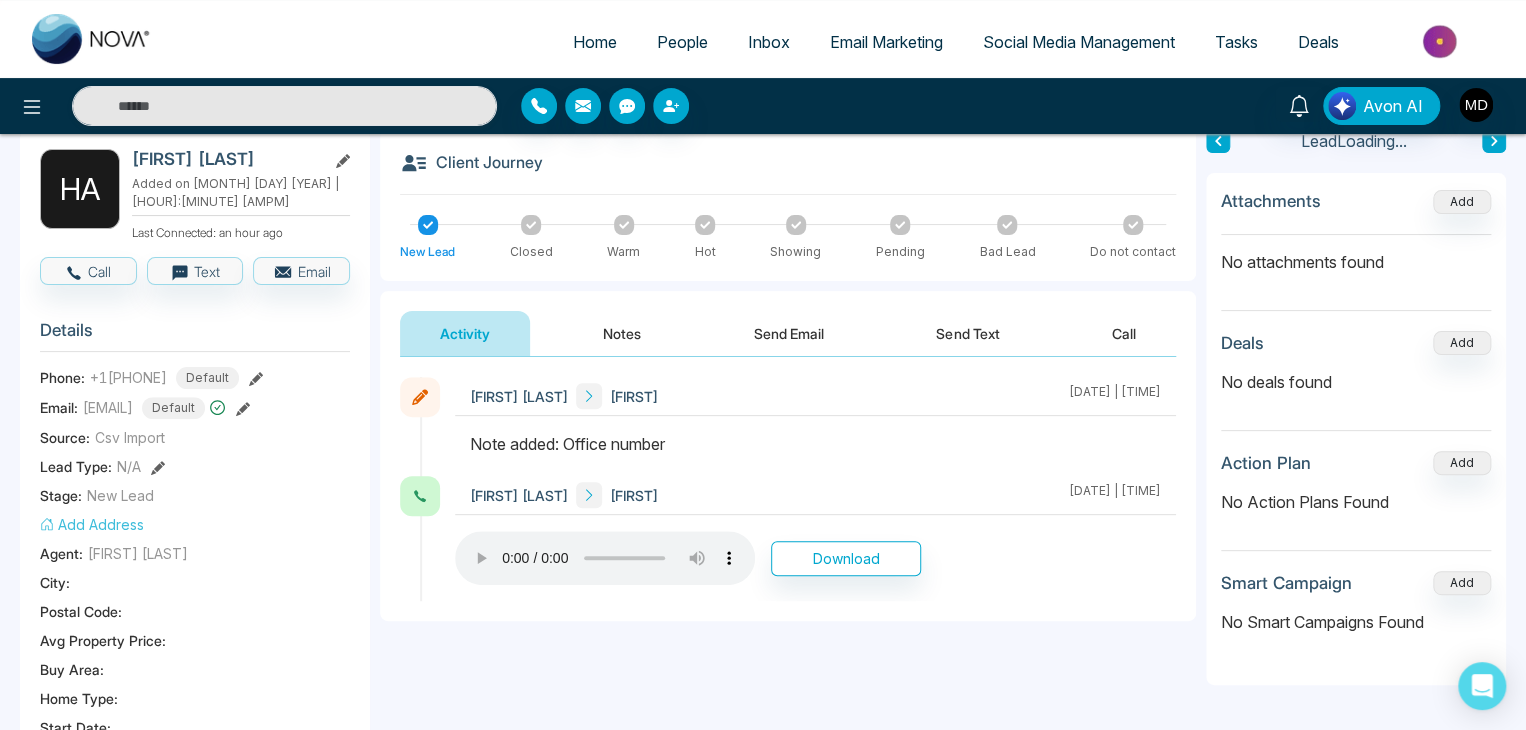 scroll, scrollTop: 0, scrollLeft: 0, axis: both 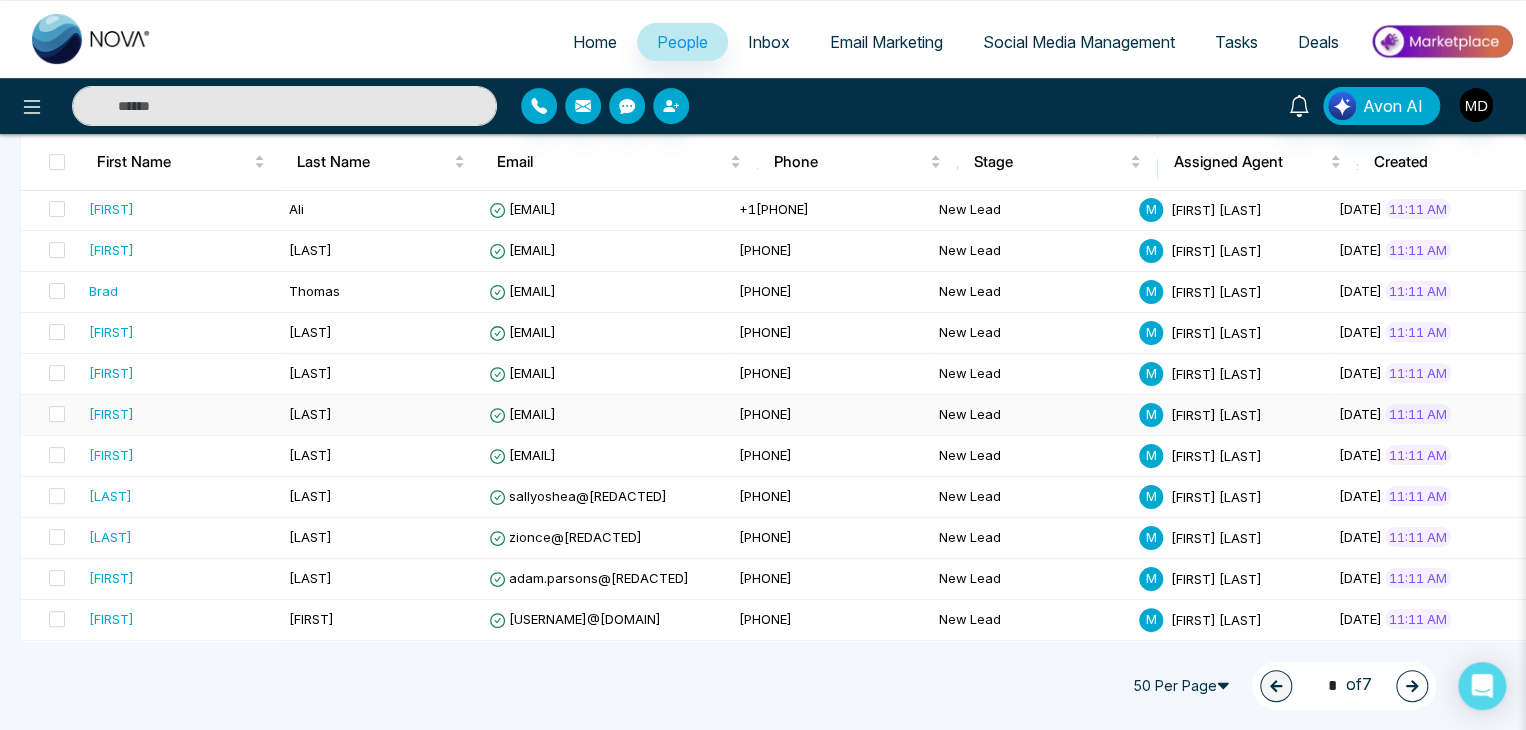 click on "[LAST]" at bounding box center (381, 415) 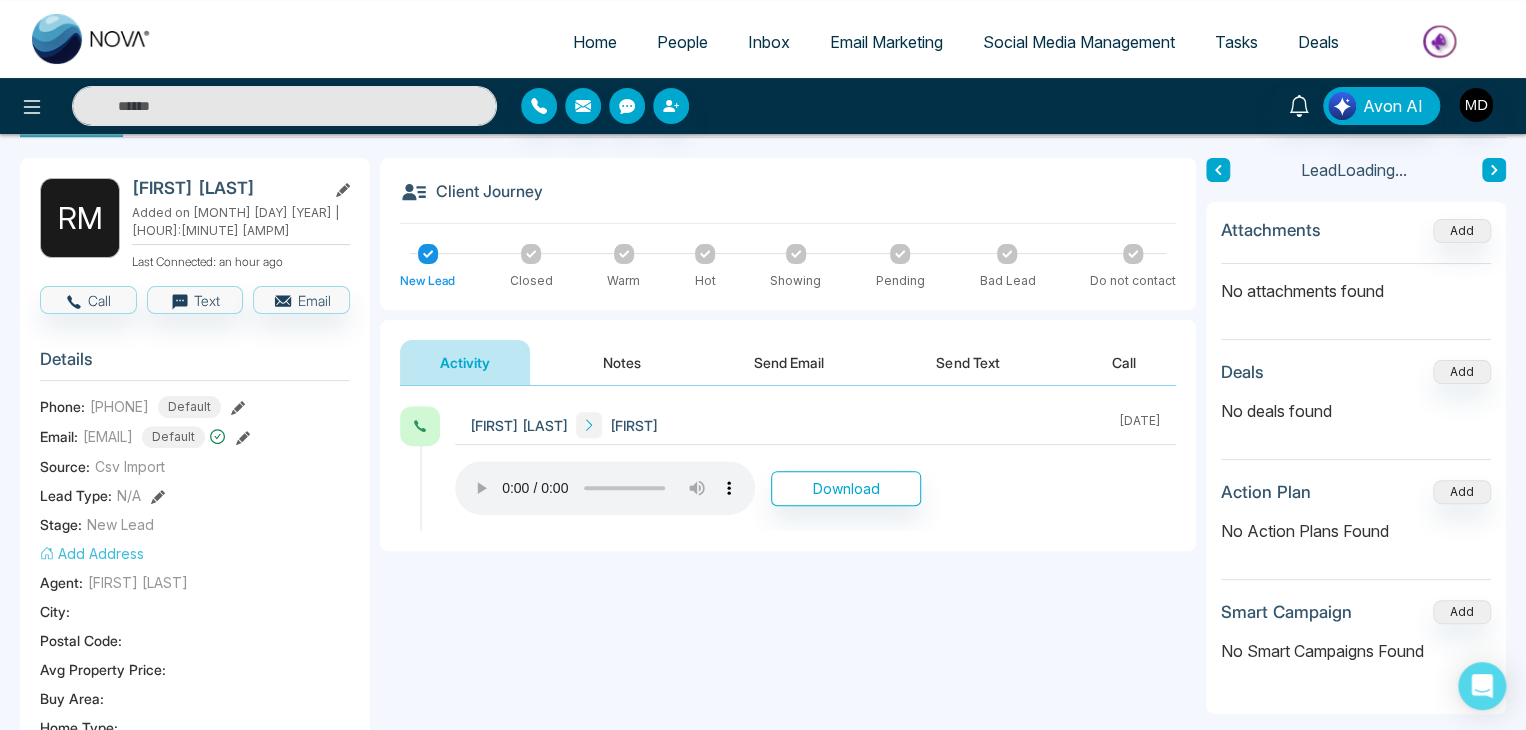 scroll, scrollTop: 72, scrollLeft: 0, axis: vertical 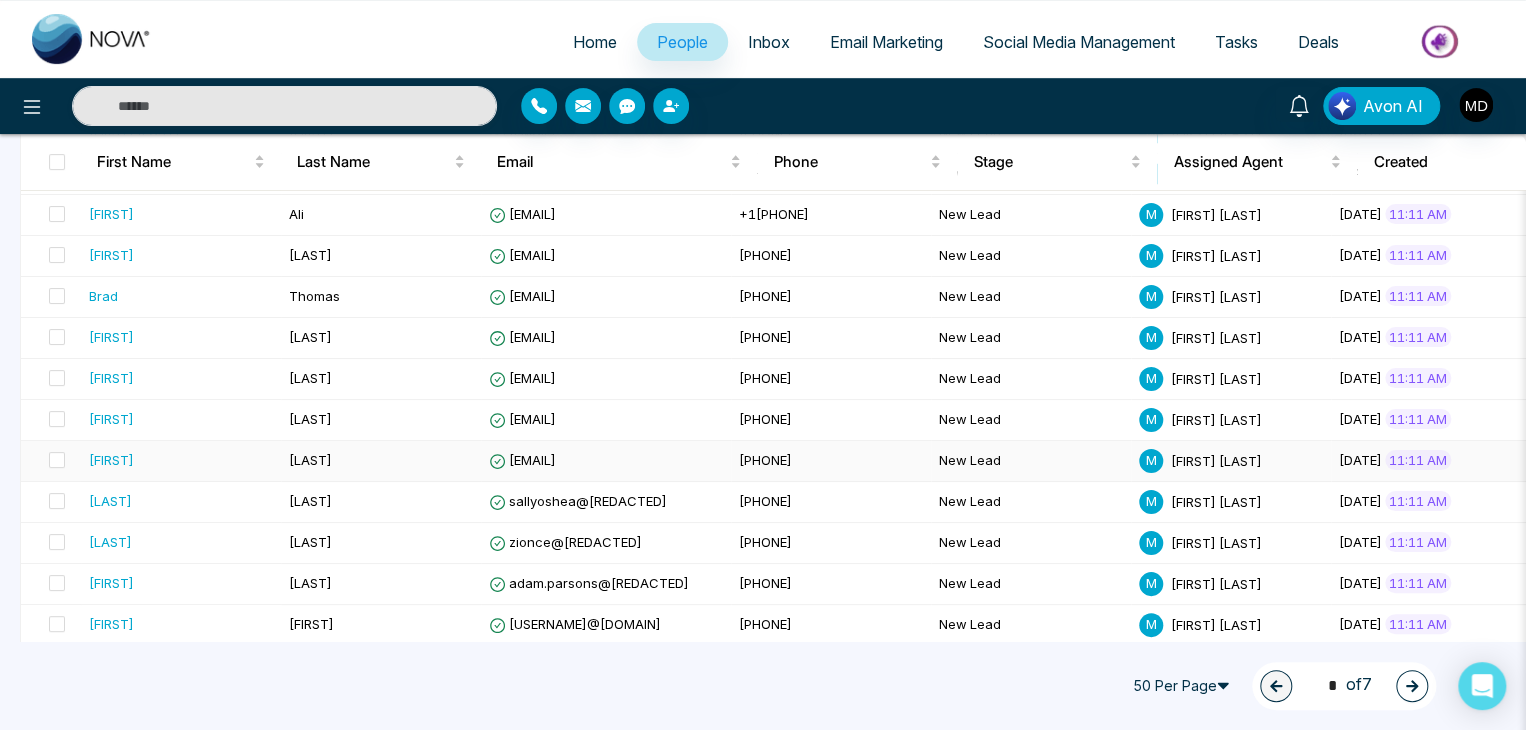 click on "[LAST]" at bounding box center [381, 461] 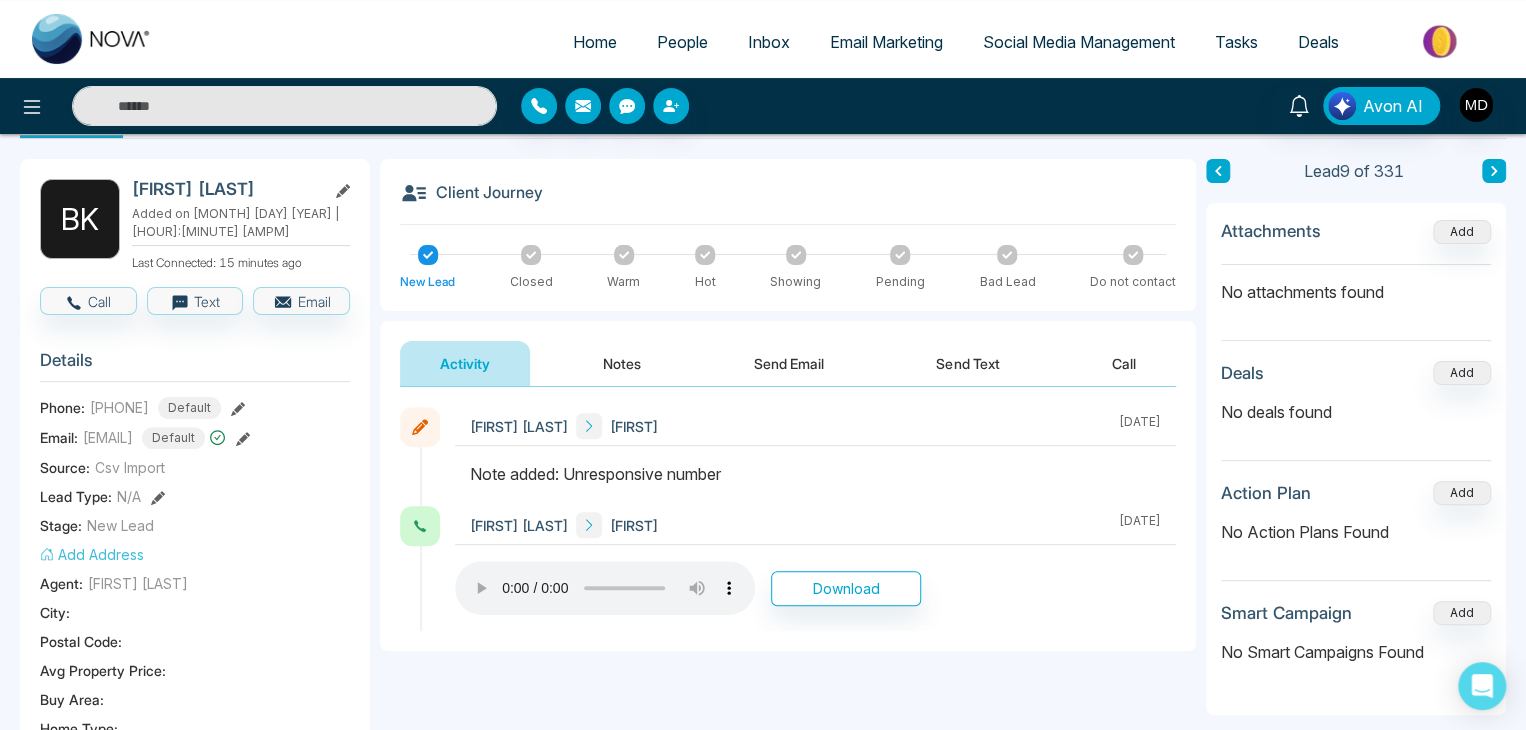 scroll, scrollTop: 75, scrollLeft: 0, axis: vertical 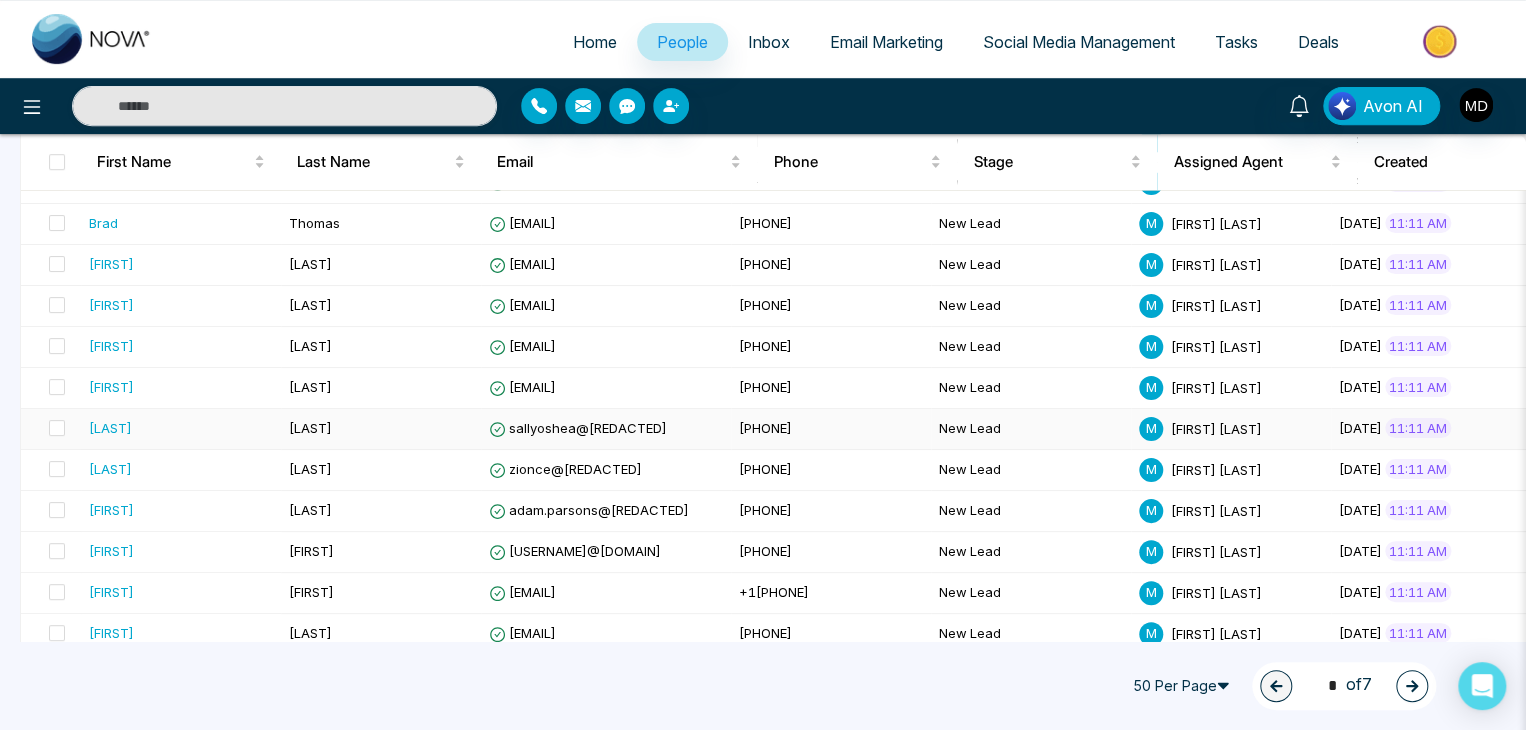 click on "[LAST]" at bounding box center [310, 428] 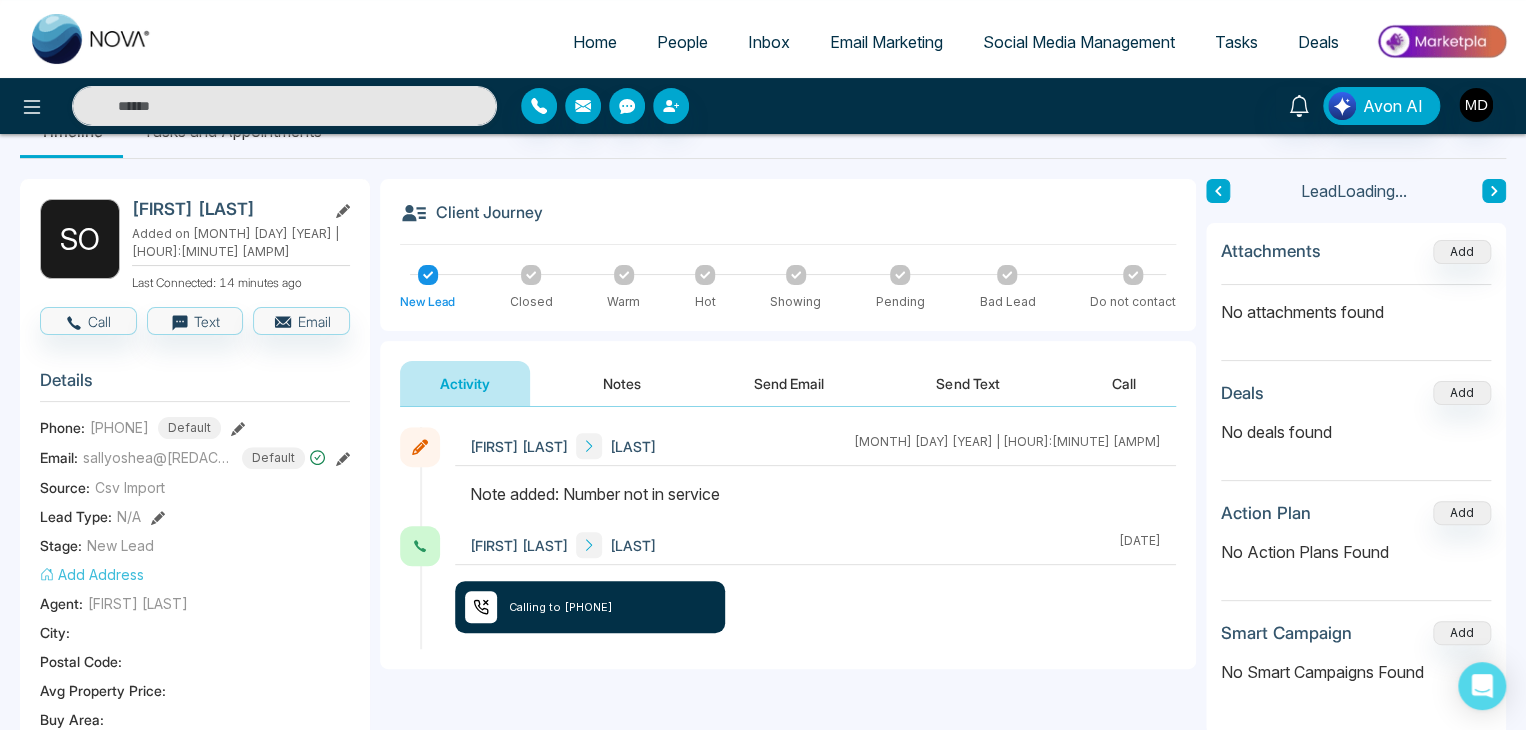scroll, scrollTop: 52, scrollLeft: 0, axis: vertical 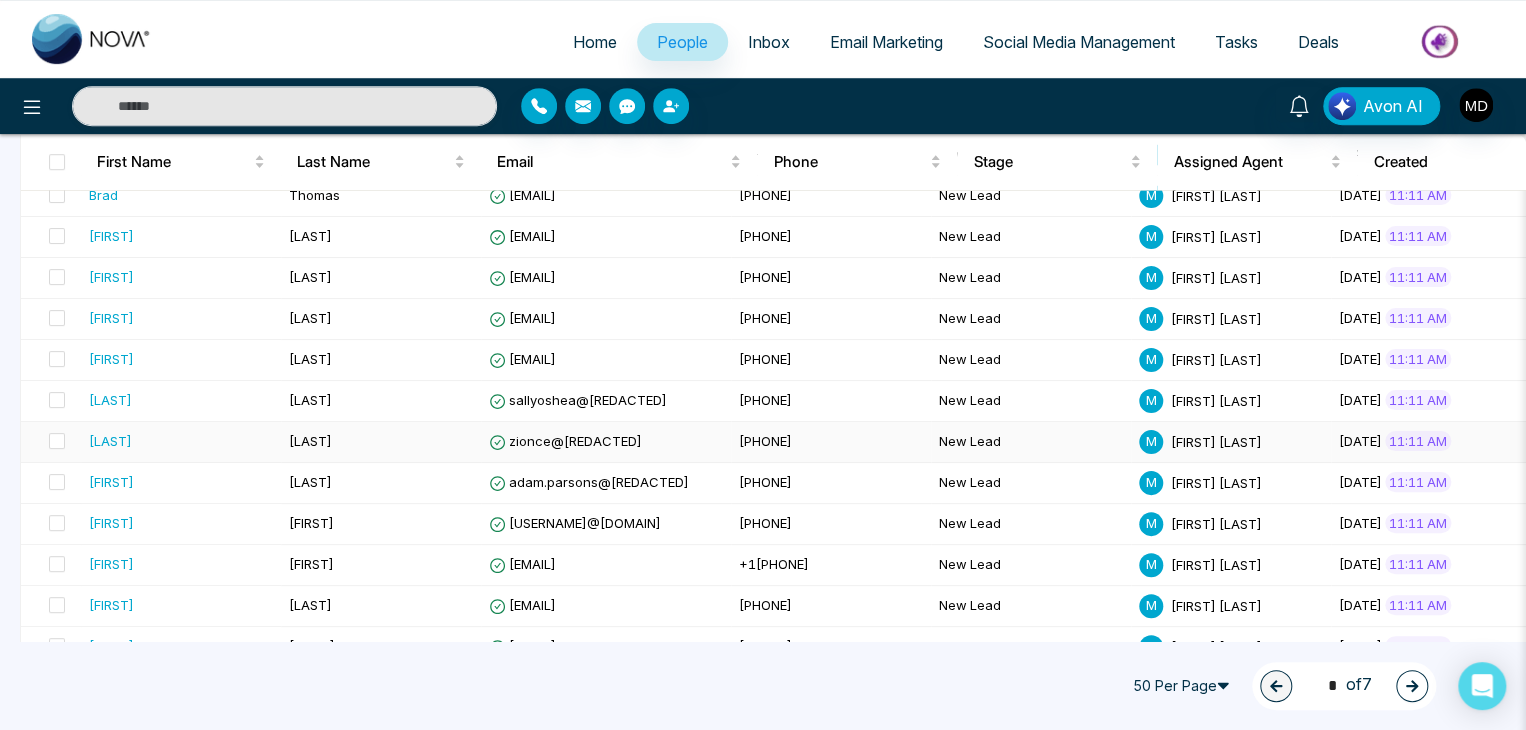 click on "[LAST]" at bounding box center [381, 442] 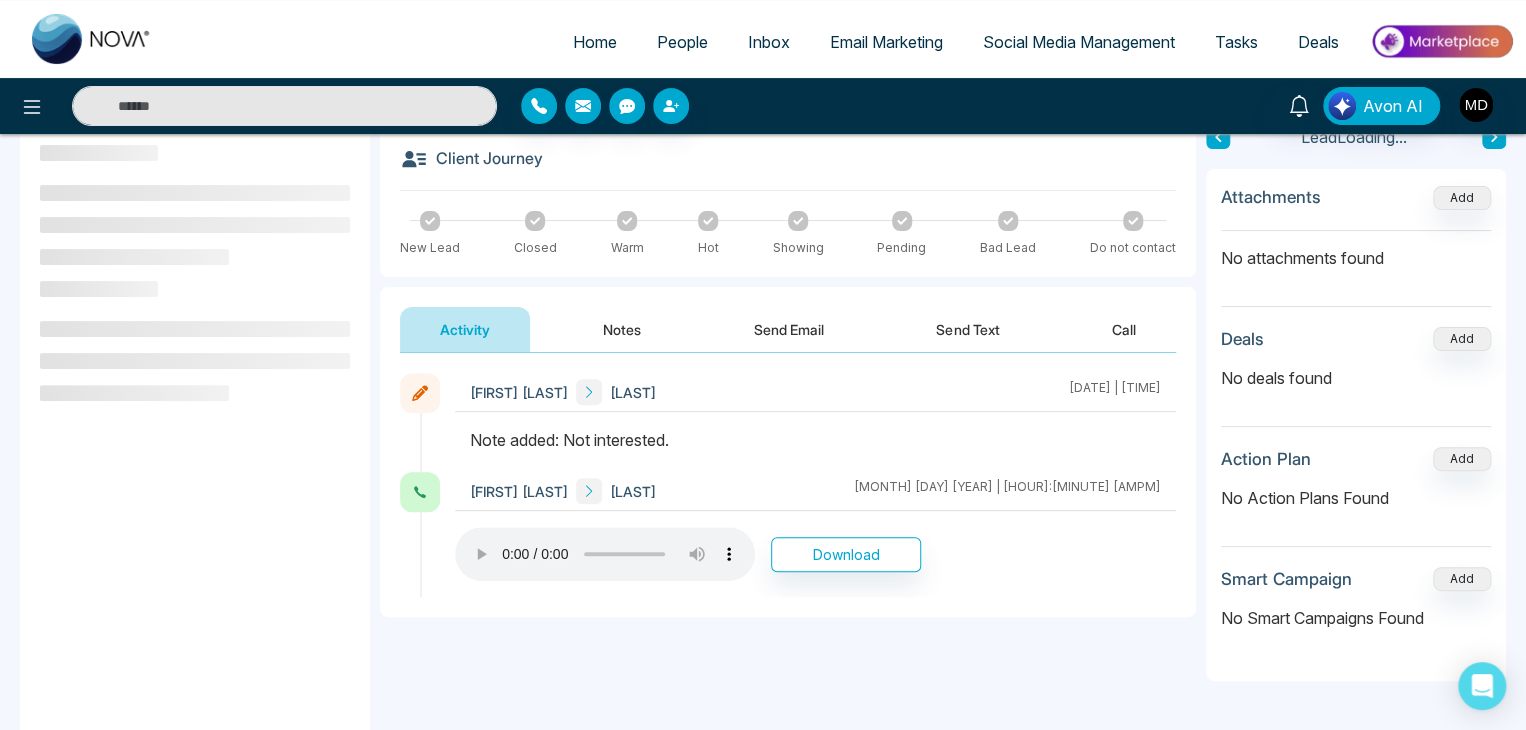 scroll, scrollTop: 111, scrollLeft: 0, axis: vertical 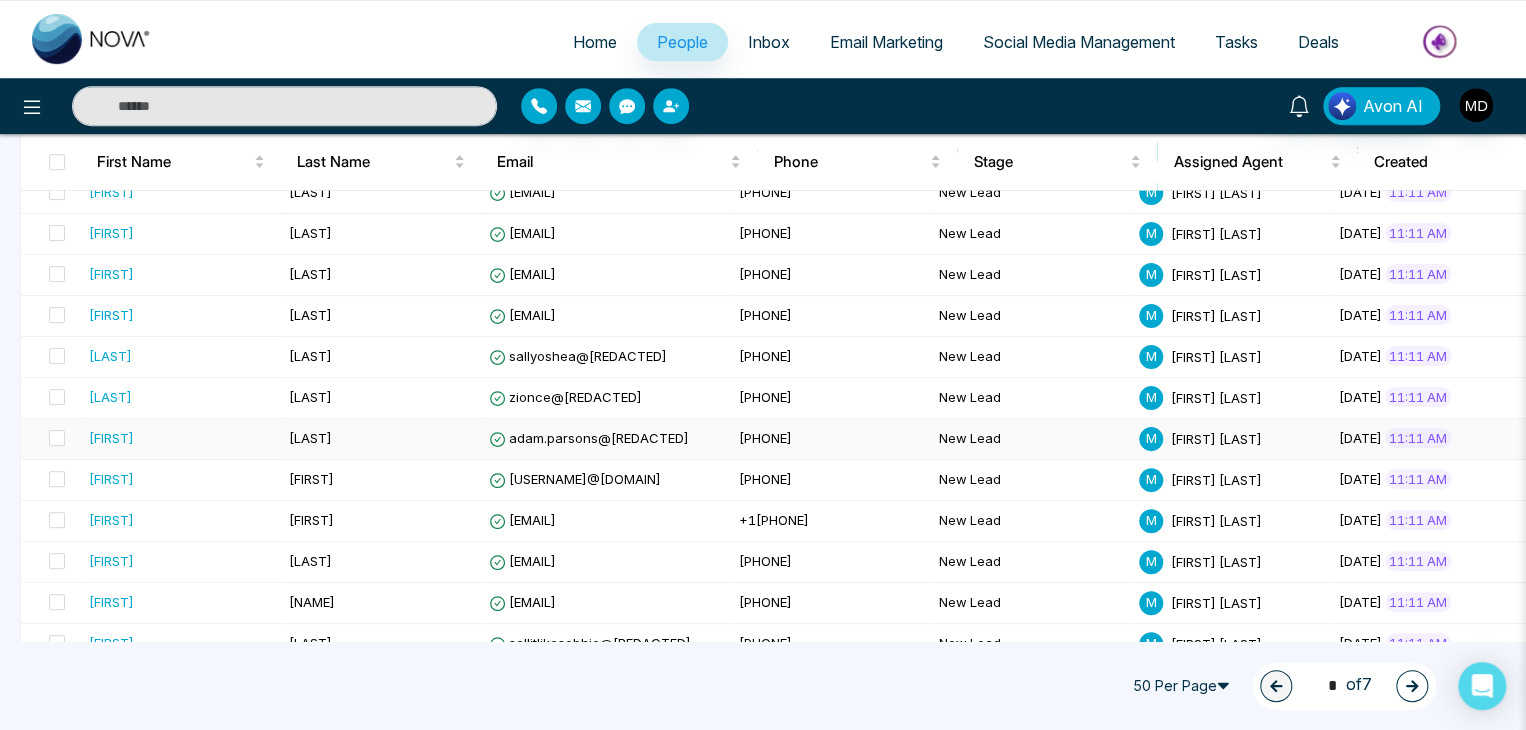 click on "[LAST]" at bounding box center (381, 439) 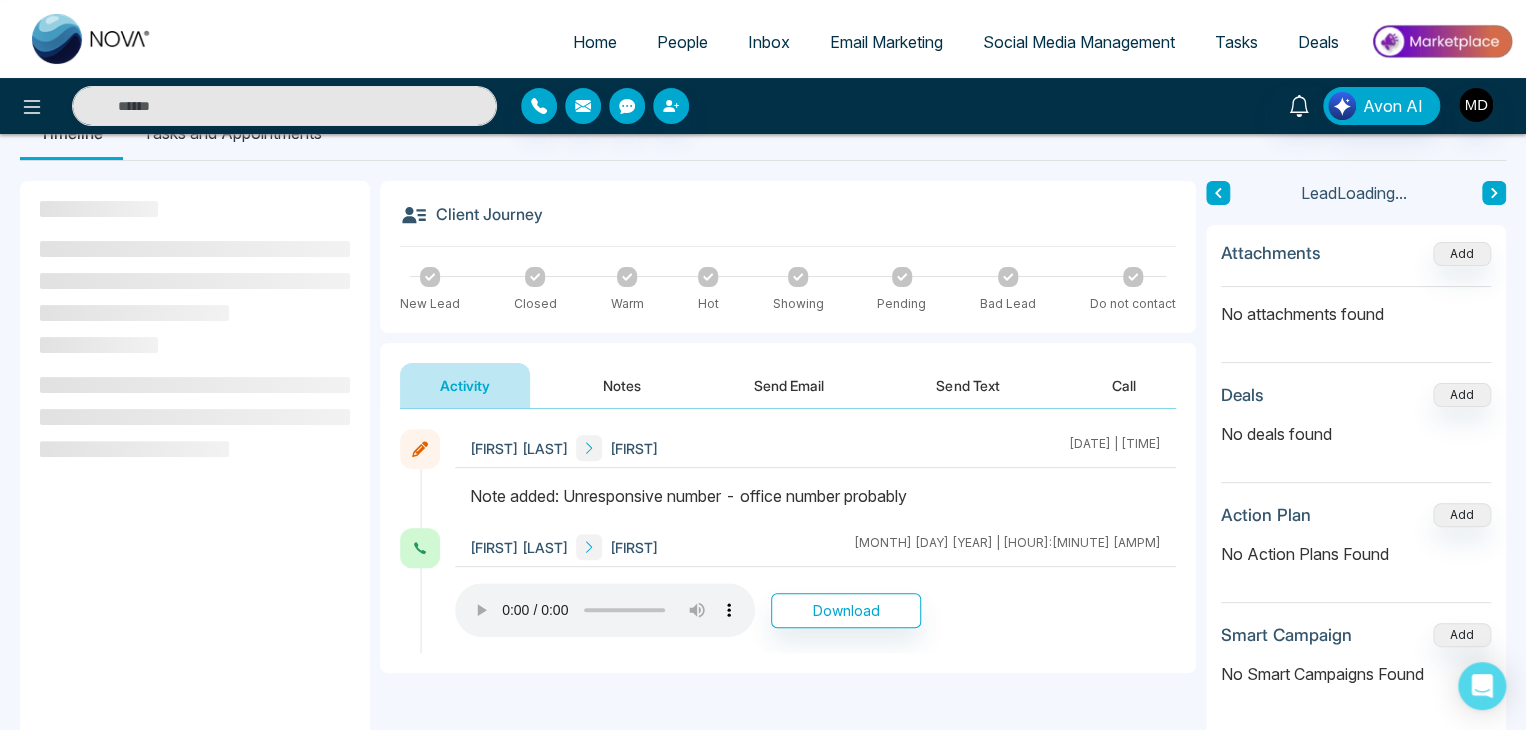 scroll, scrollTop: 56, scrollLeft: 0, axis: vertical 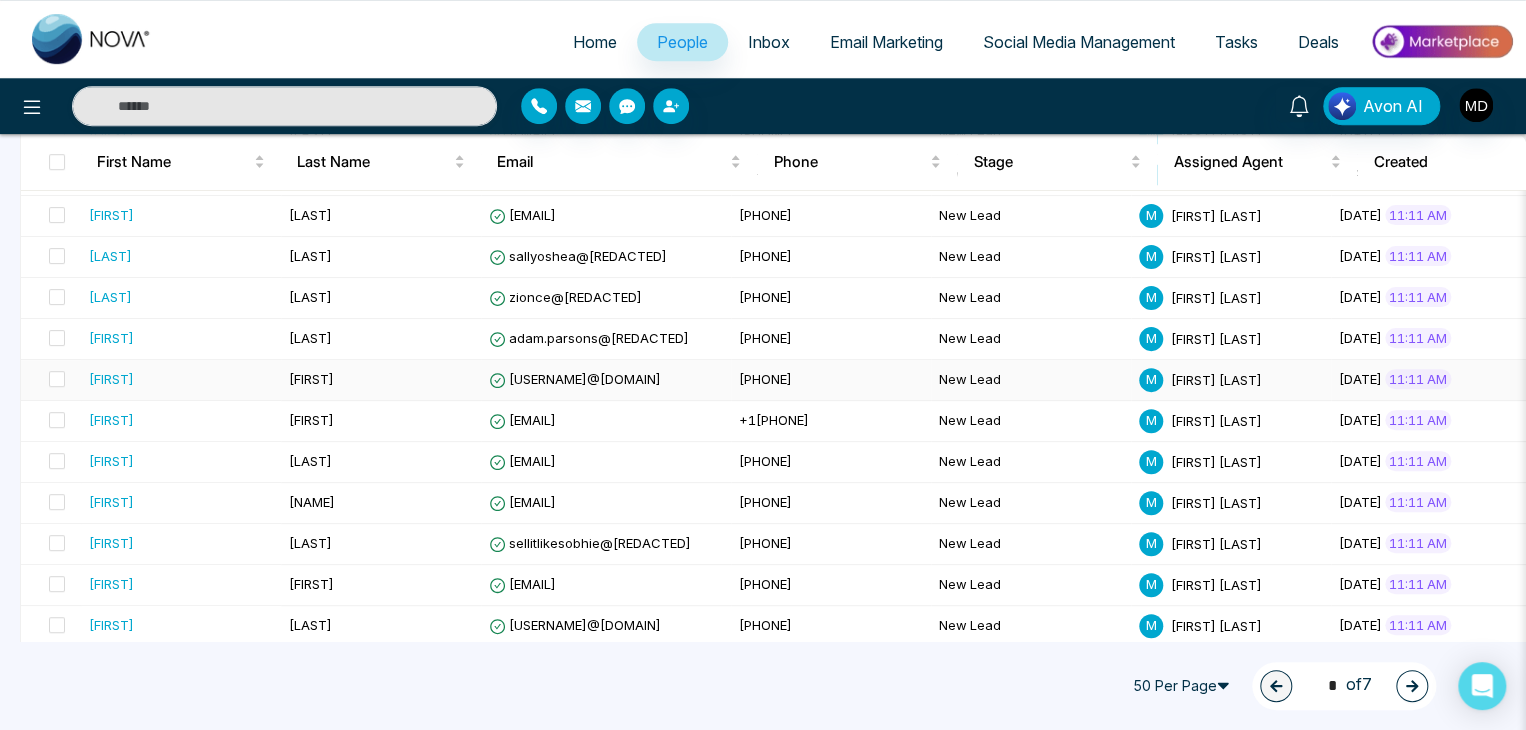click on "[FIRST]" at bounding box center (381, 380) 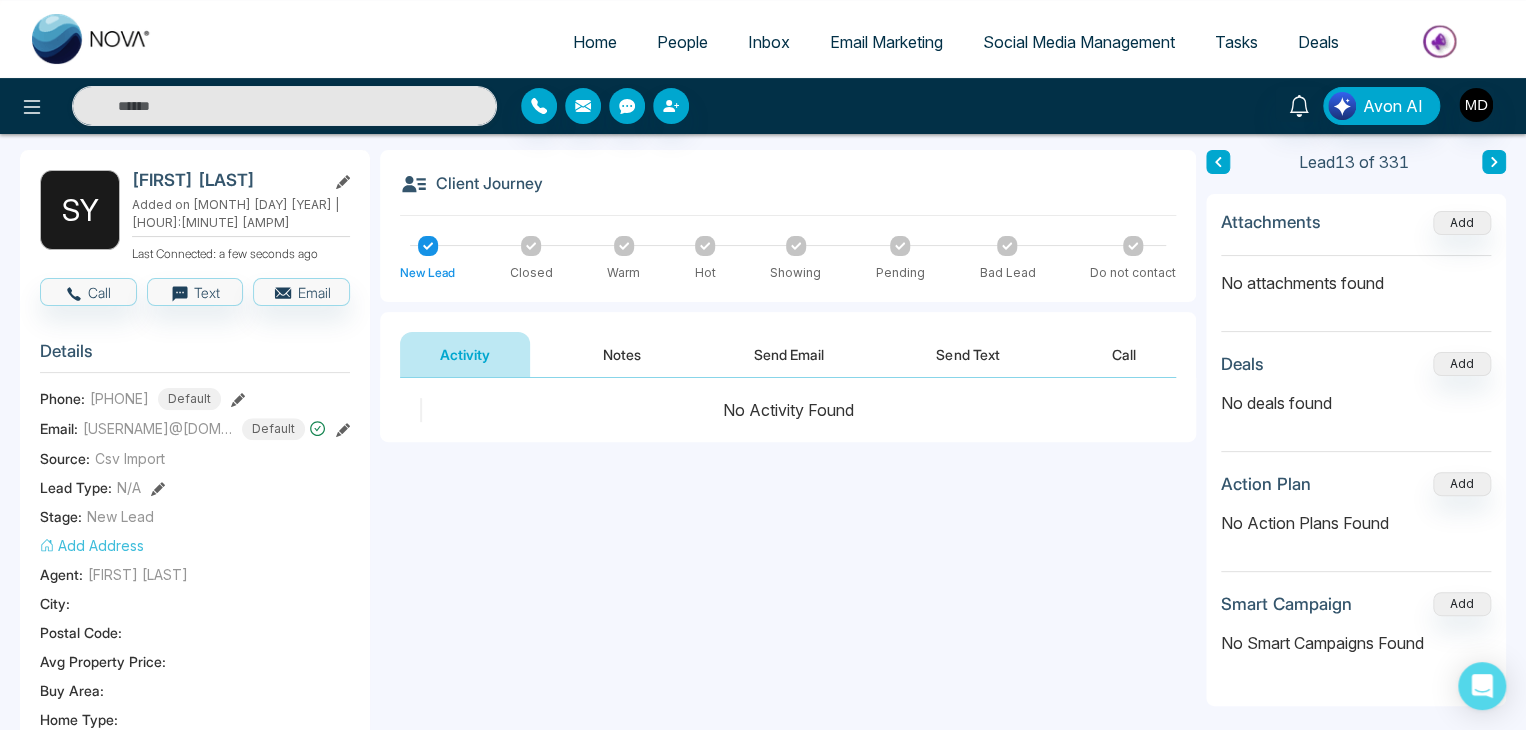 scroll, scrollTop: 0, scrollLeft: 0, axis: both 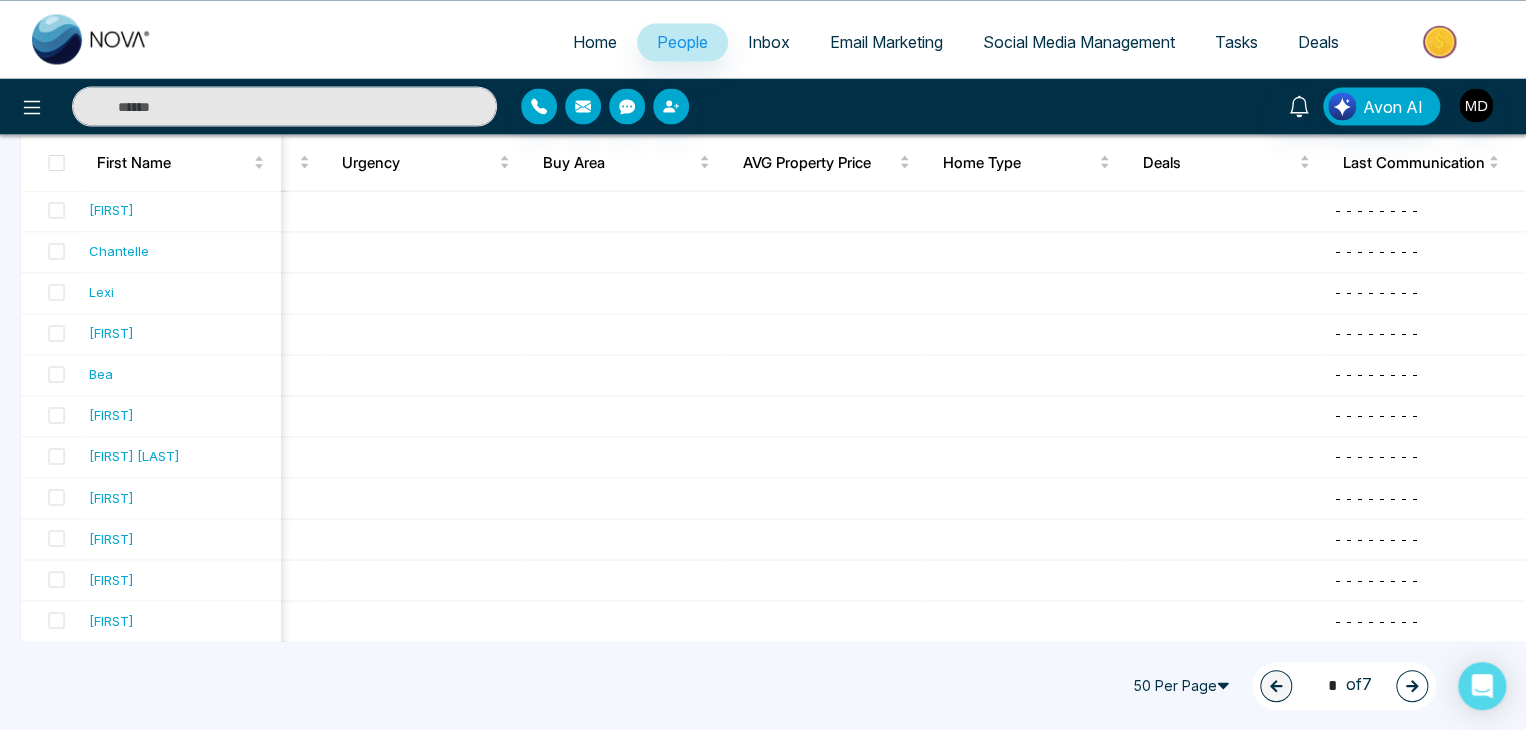click 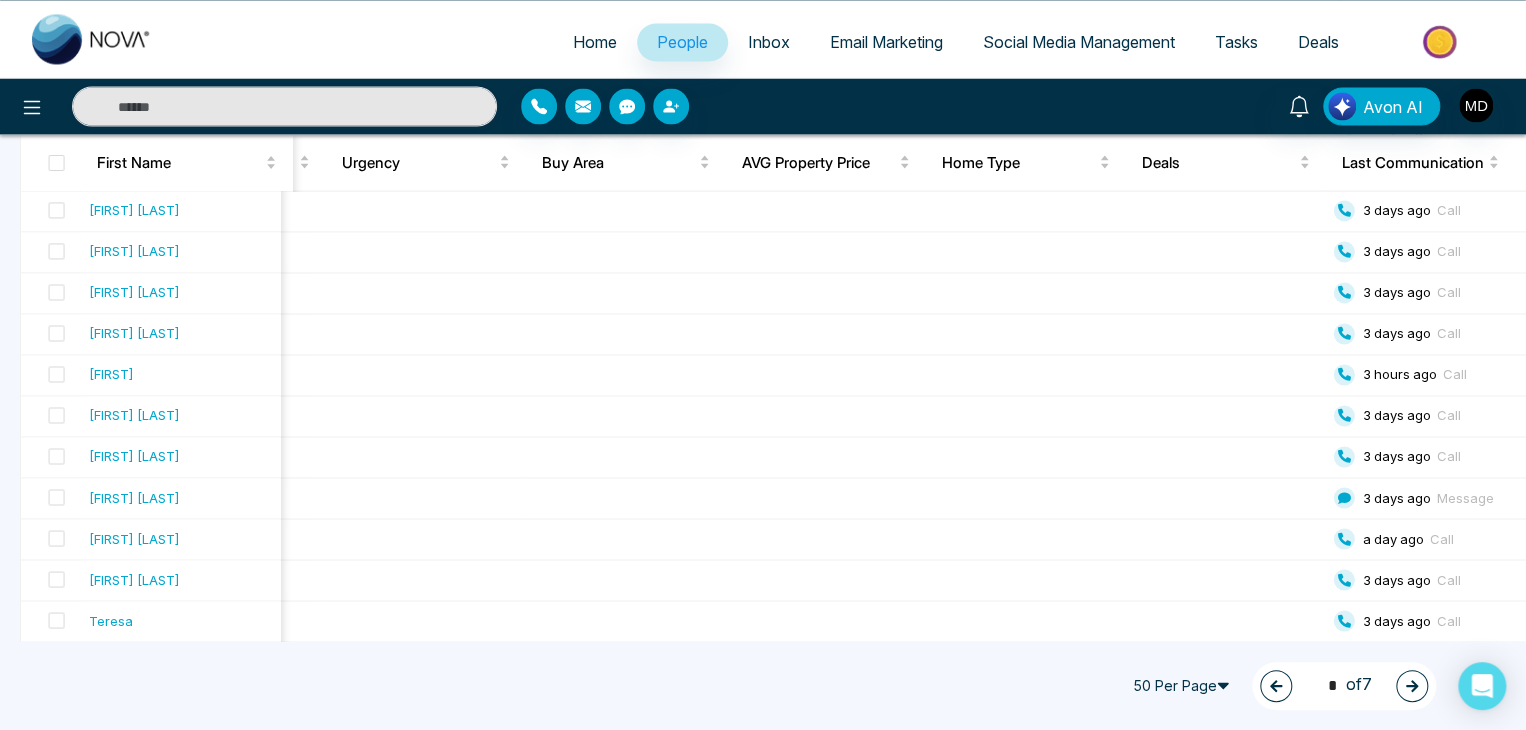 click 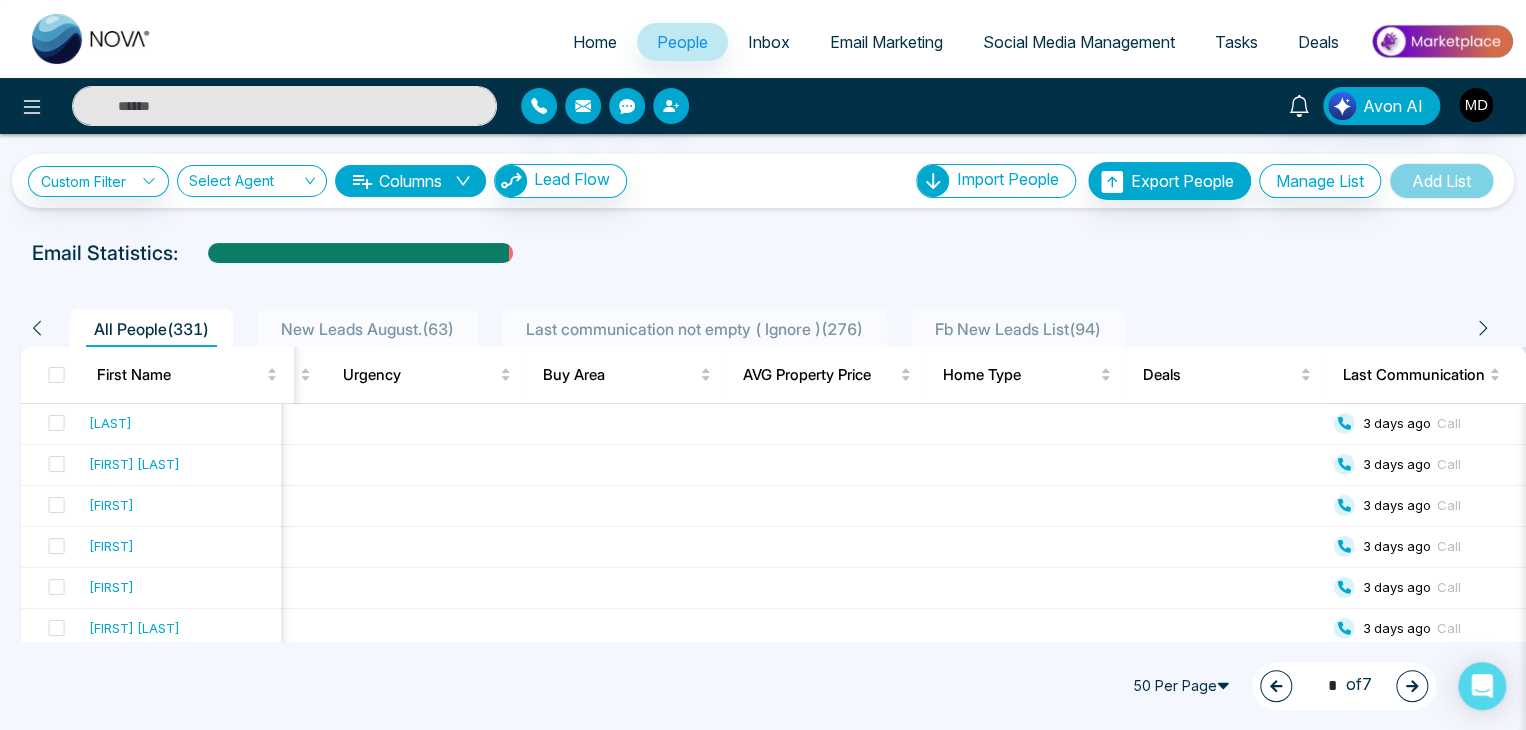 click at bounding box center [1412, 686] 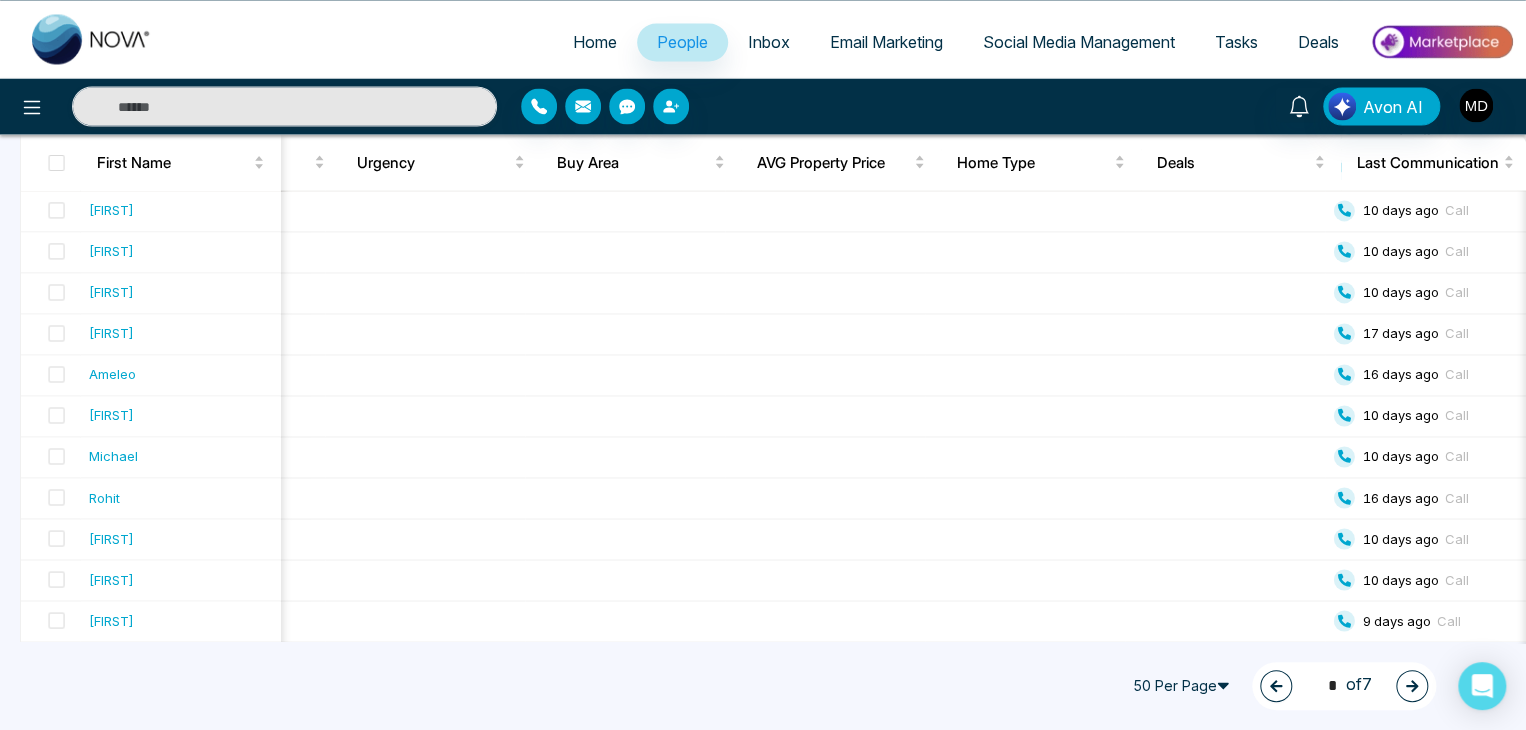 click 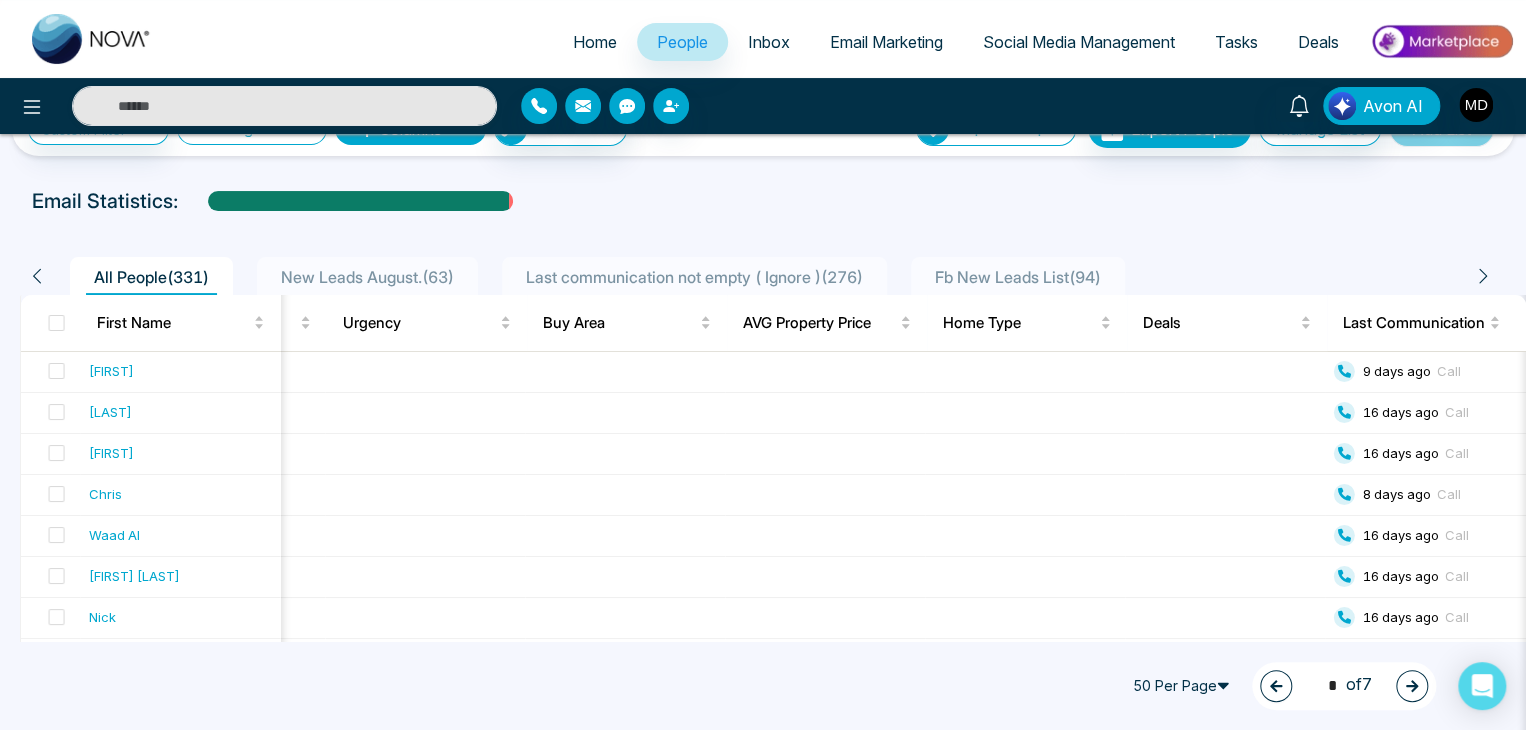 click 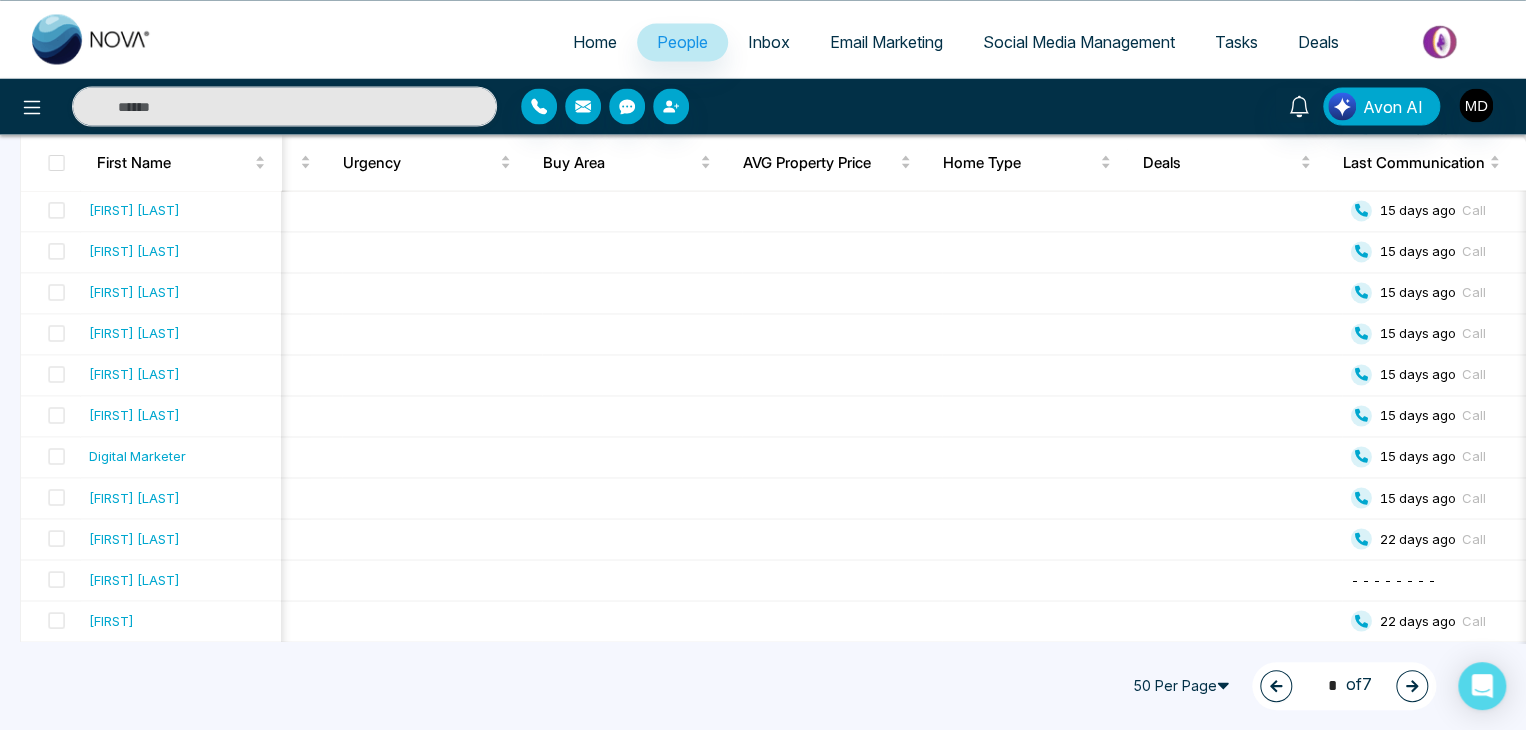 click 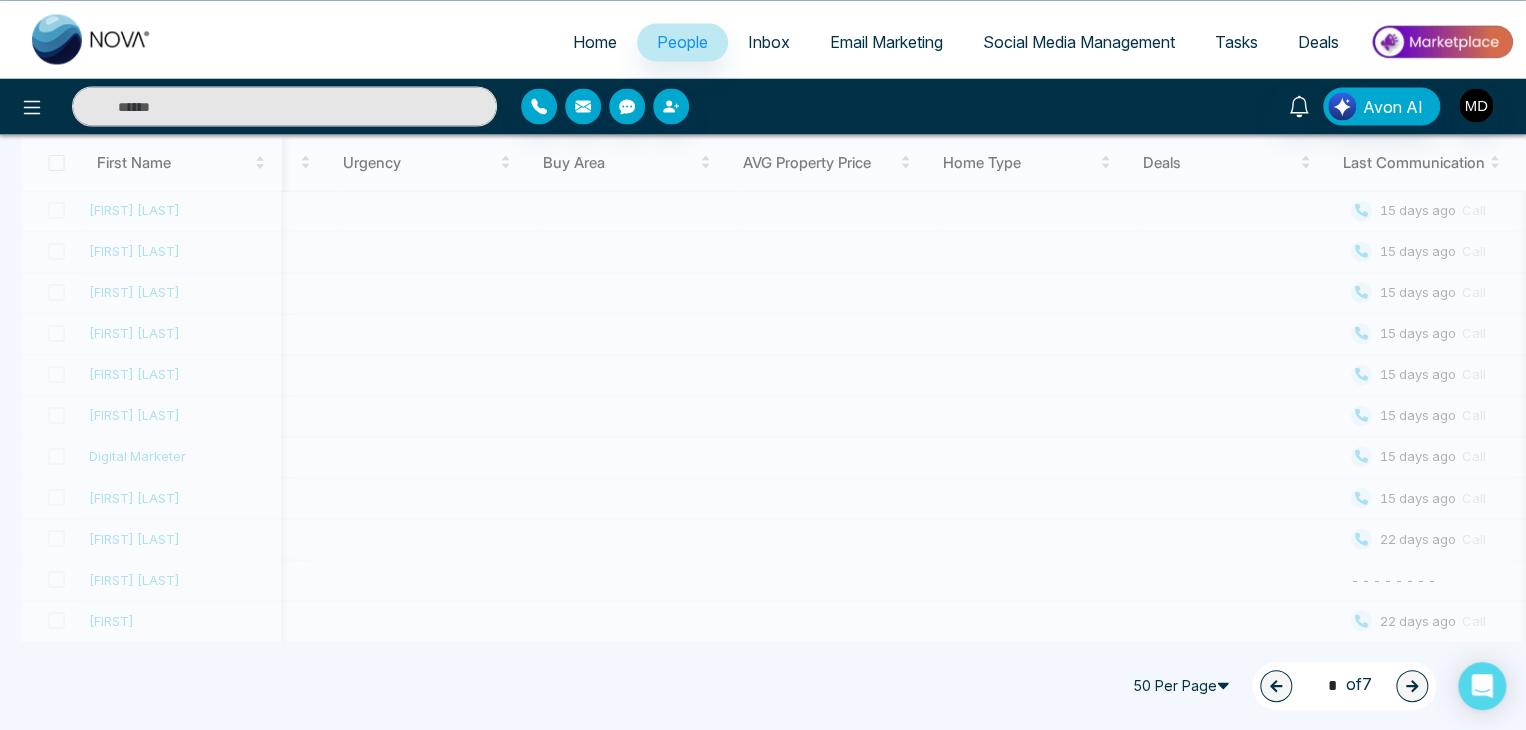type on "*" 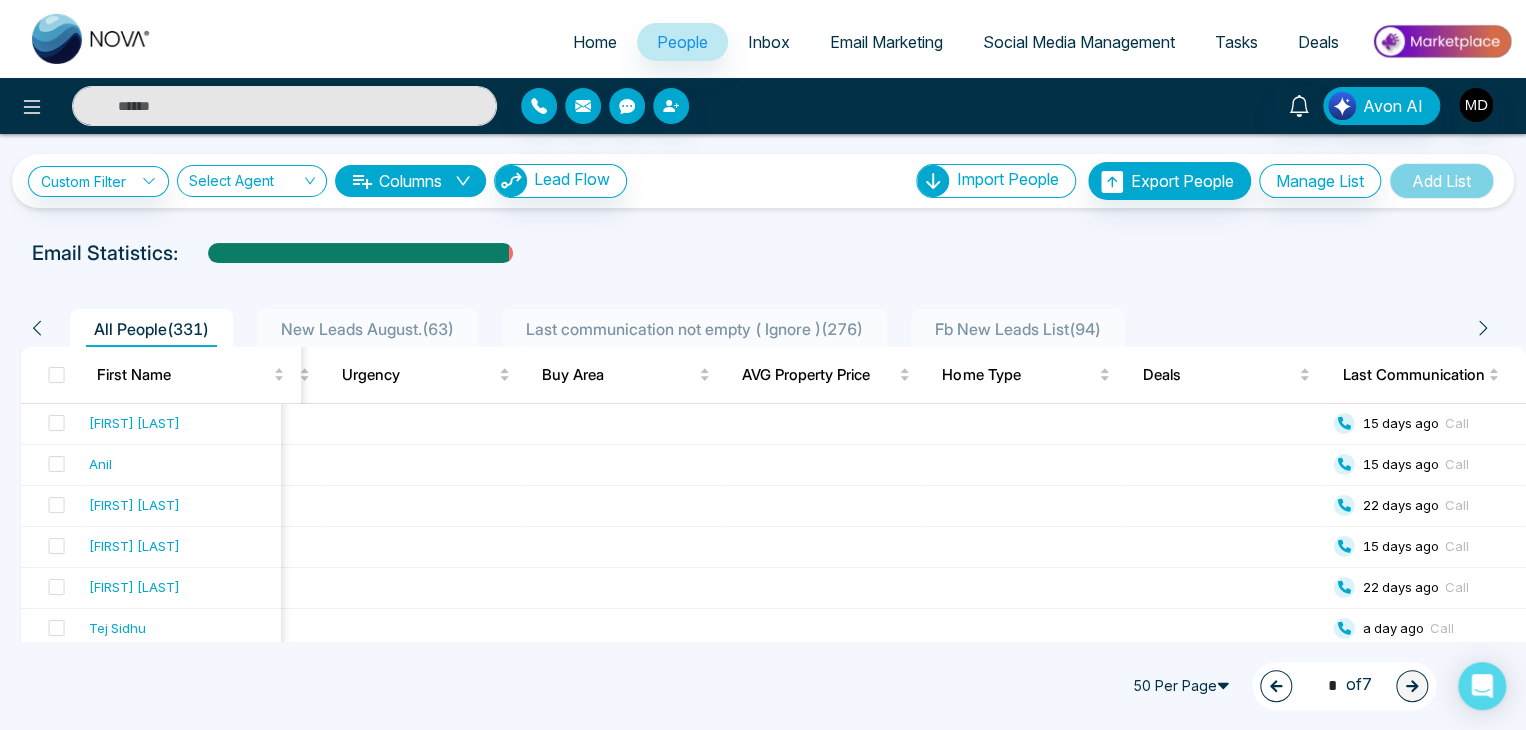 click on "Home" at bounding box center [595, 42] 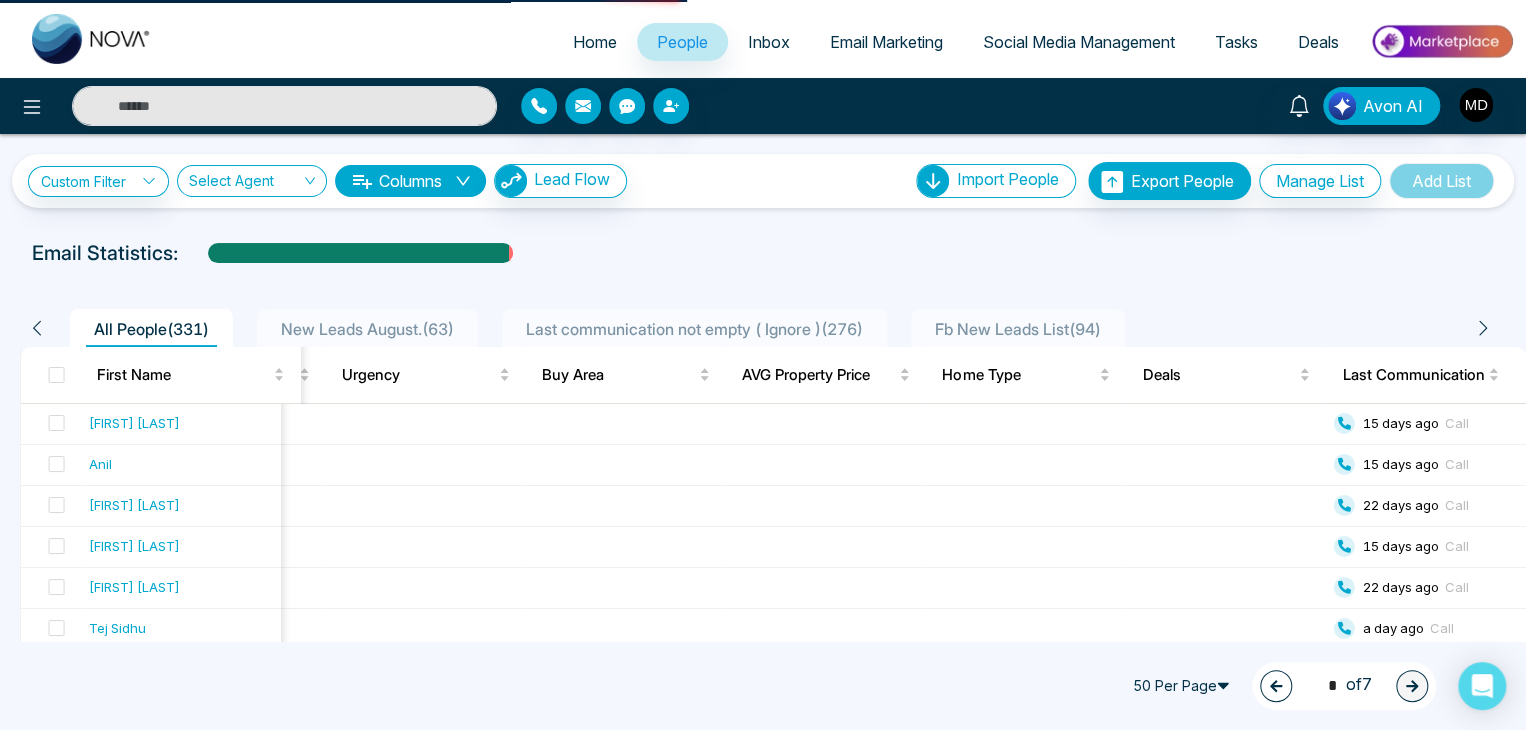 select on "*" 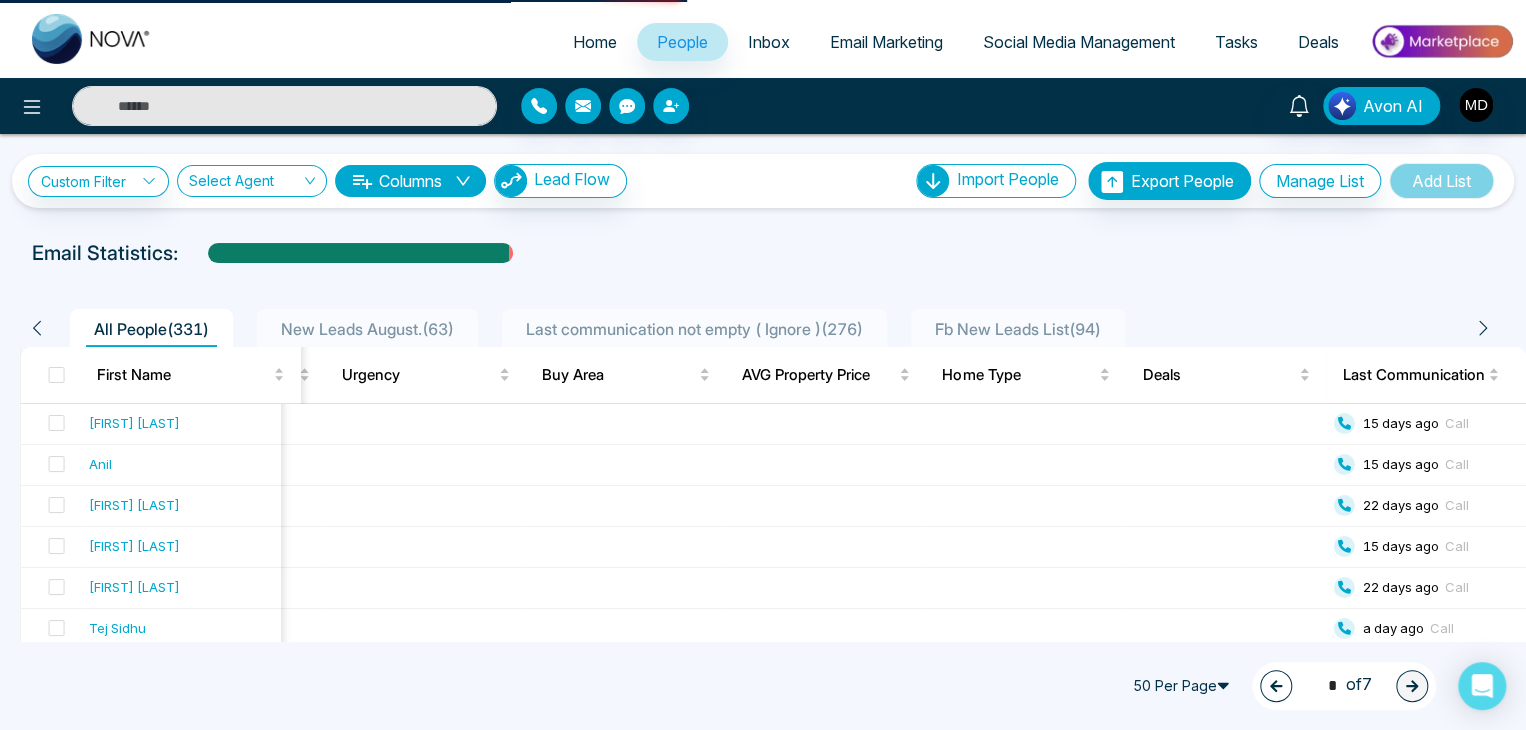 select on "*" 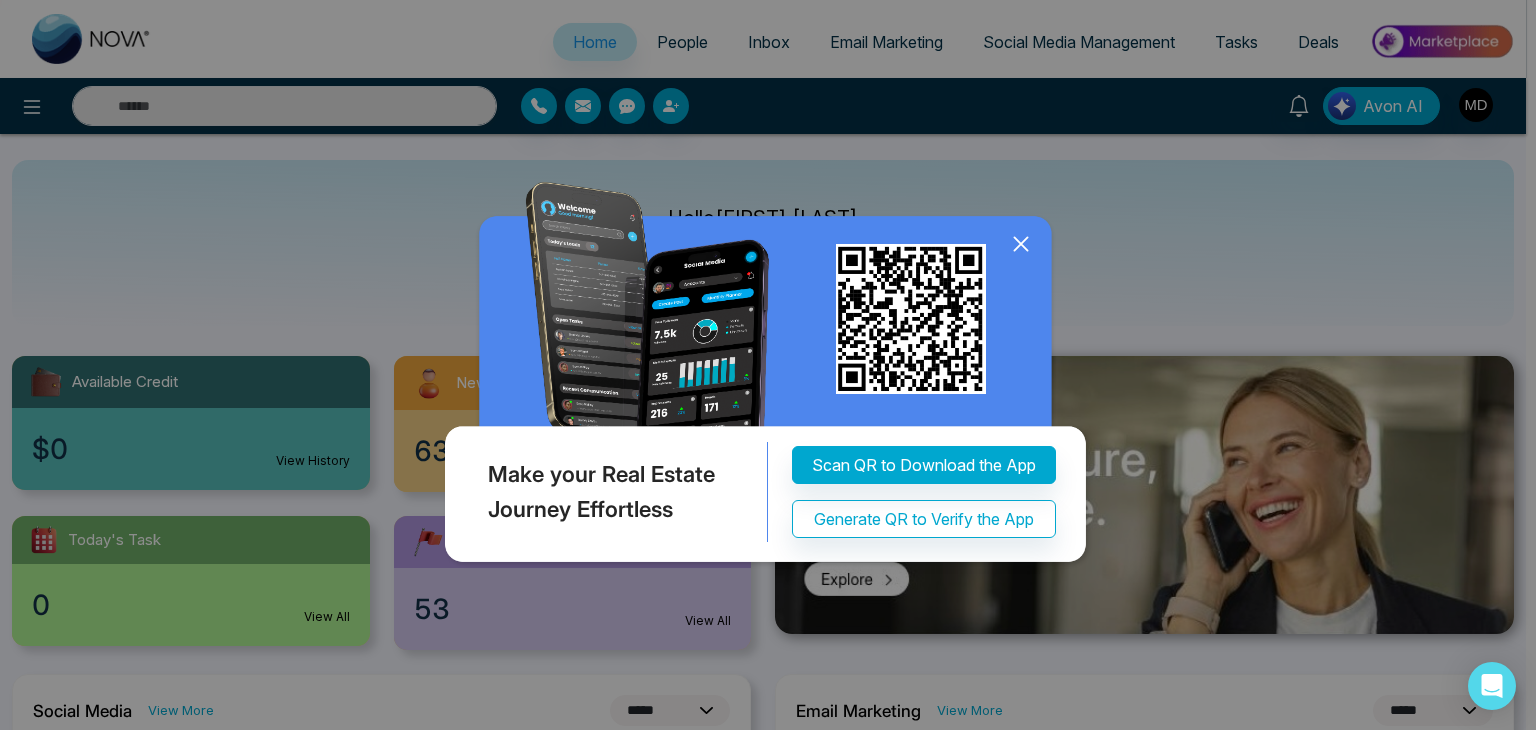 click 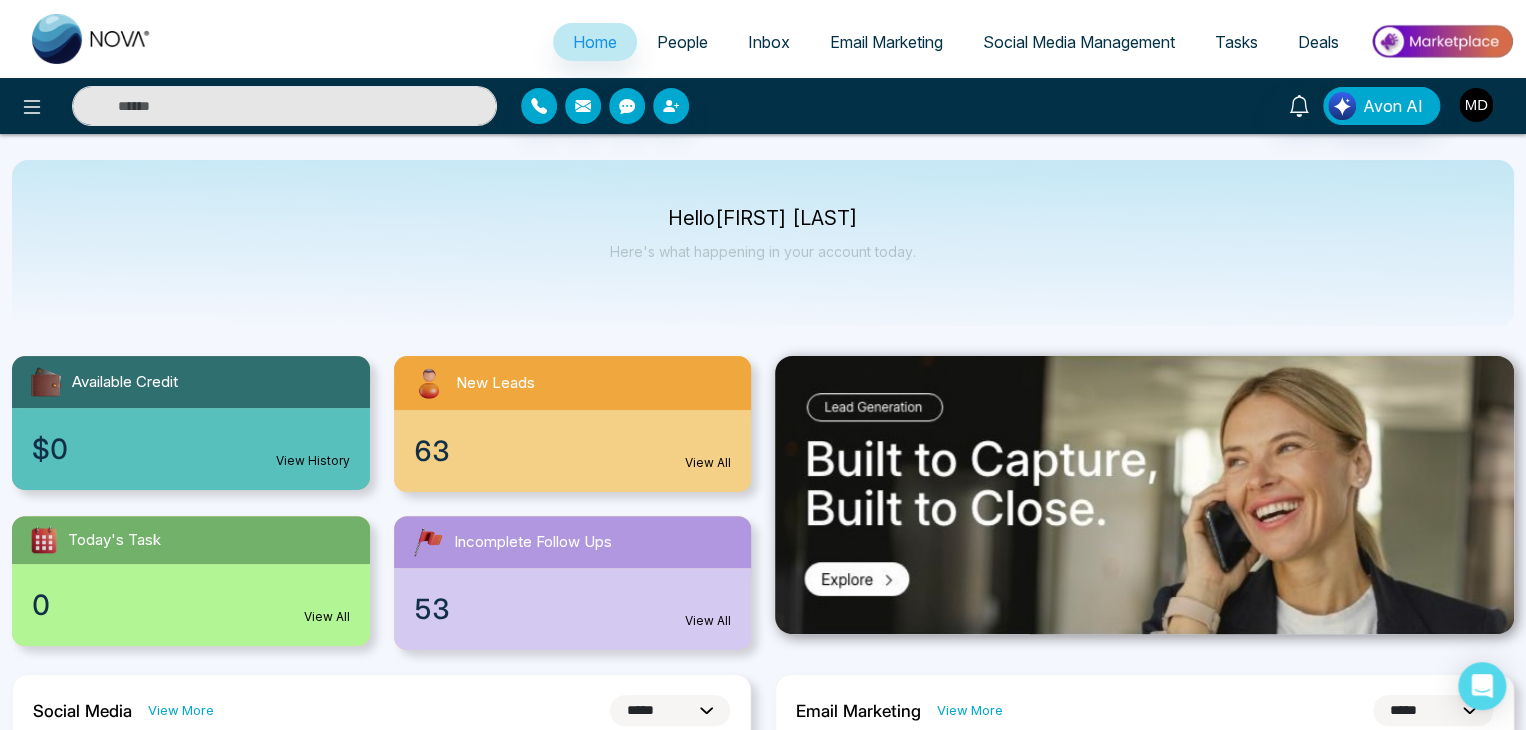 click at bounding box center (1476, 105) 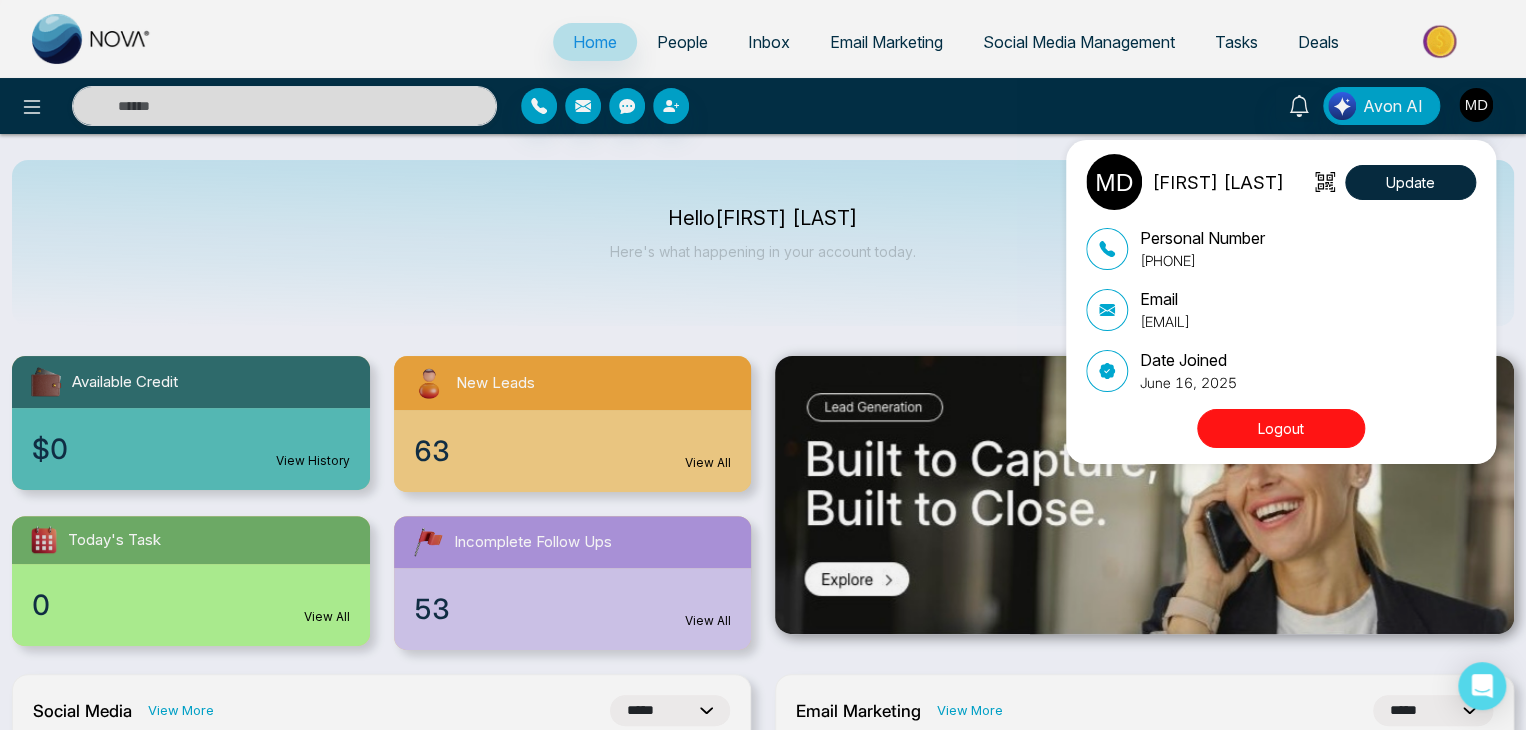 click on "Logout" at bounding box center (1281, 428) 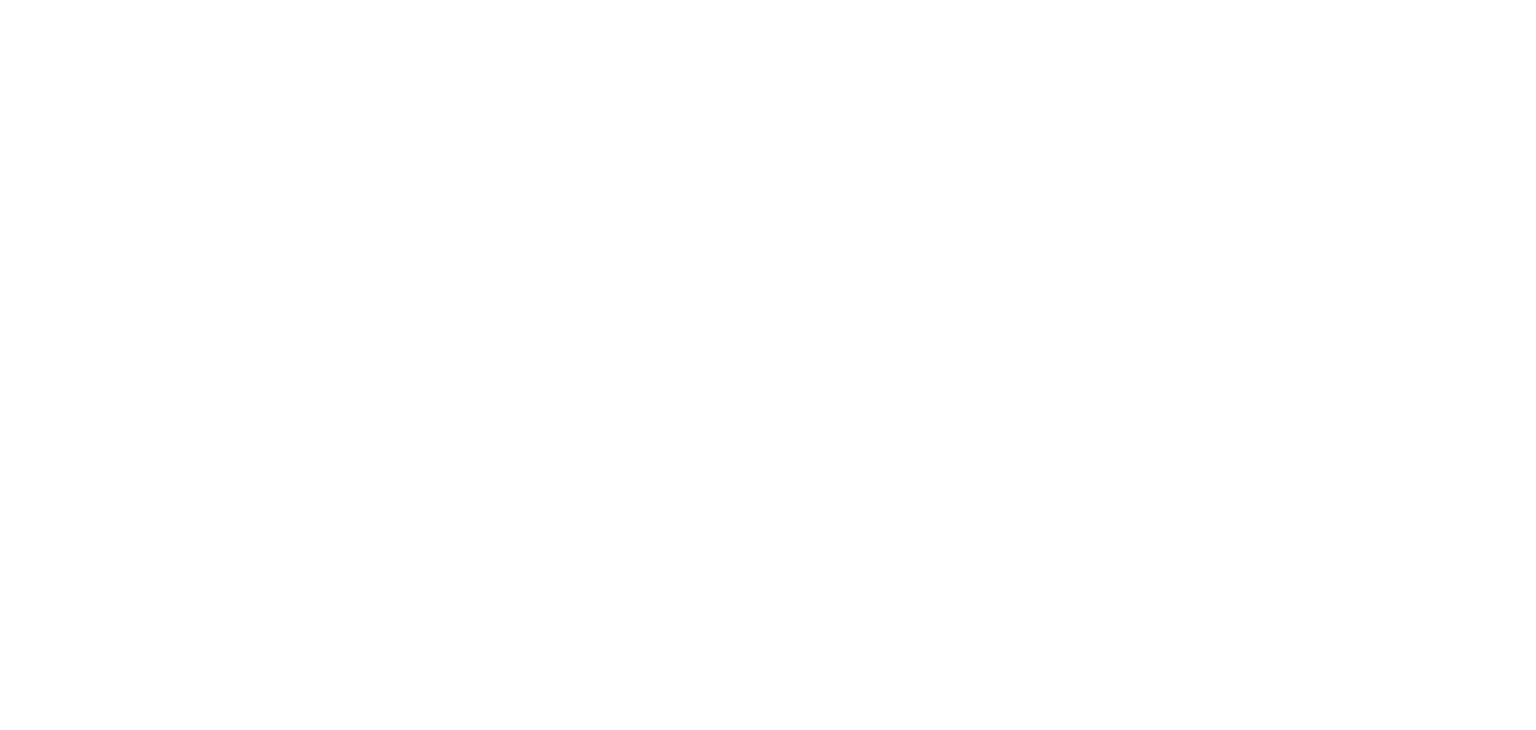 scroll, scrollTop: 0, scrollLeft: 0, axis: both 